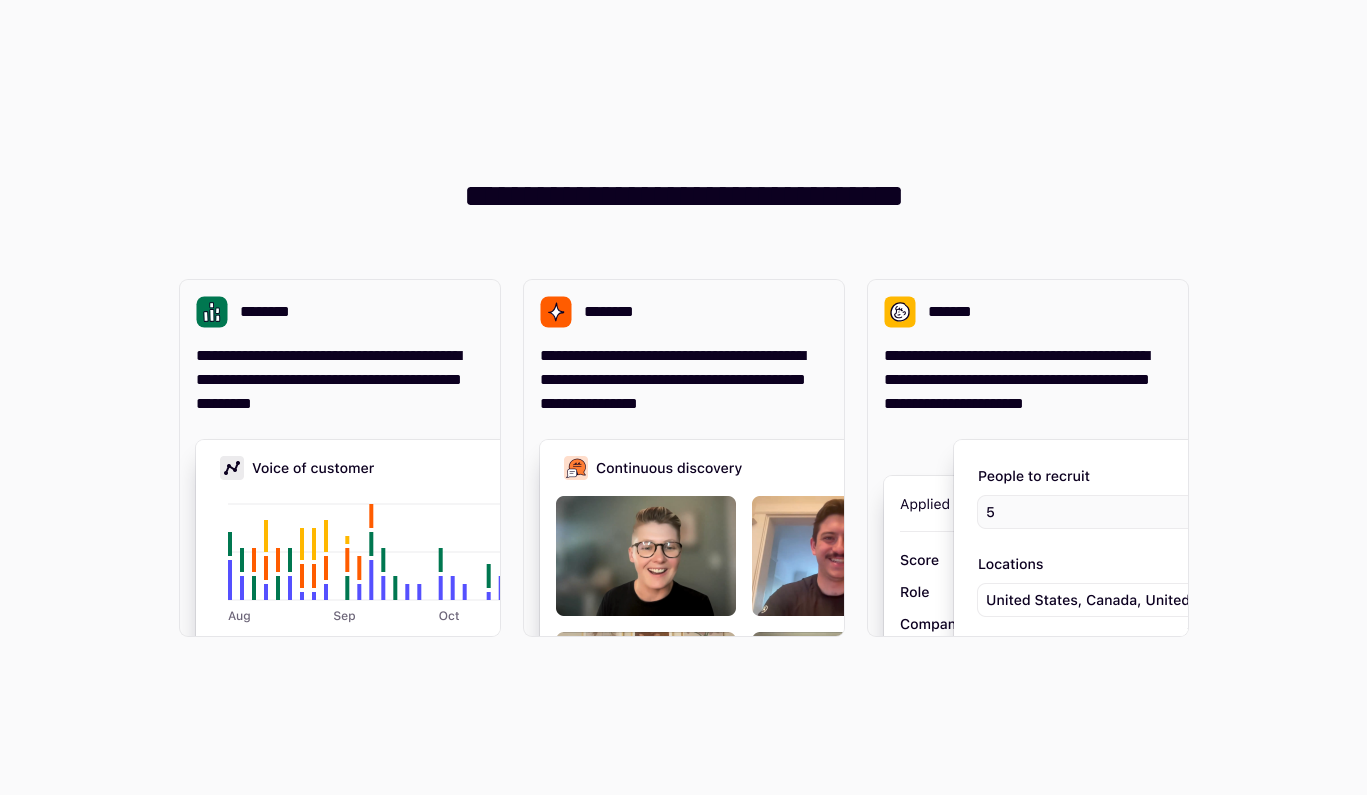 scroll, scrollTop: 0, scrollLeft: 0, axis: both 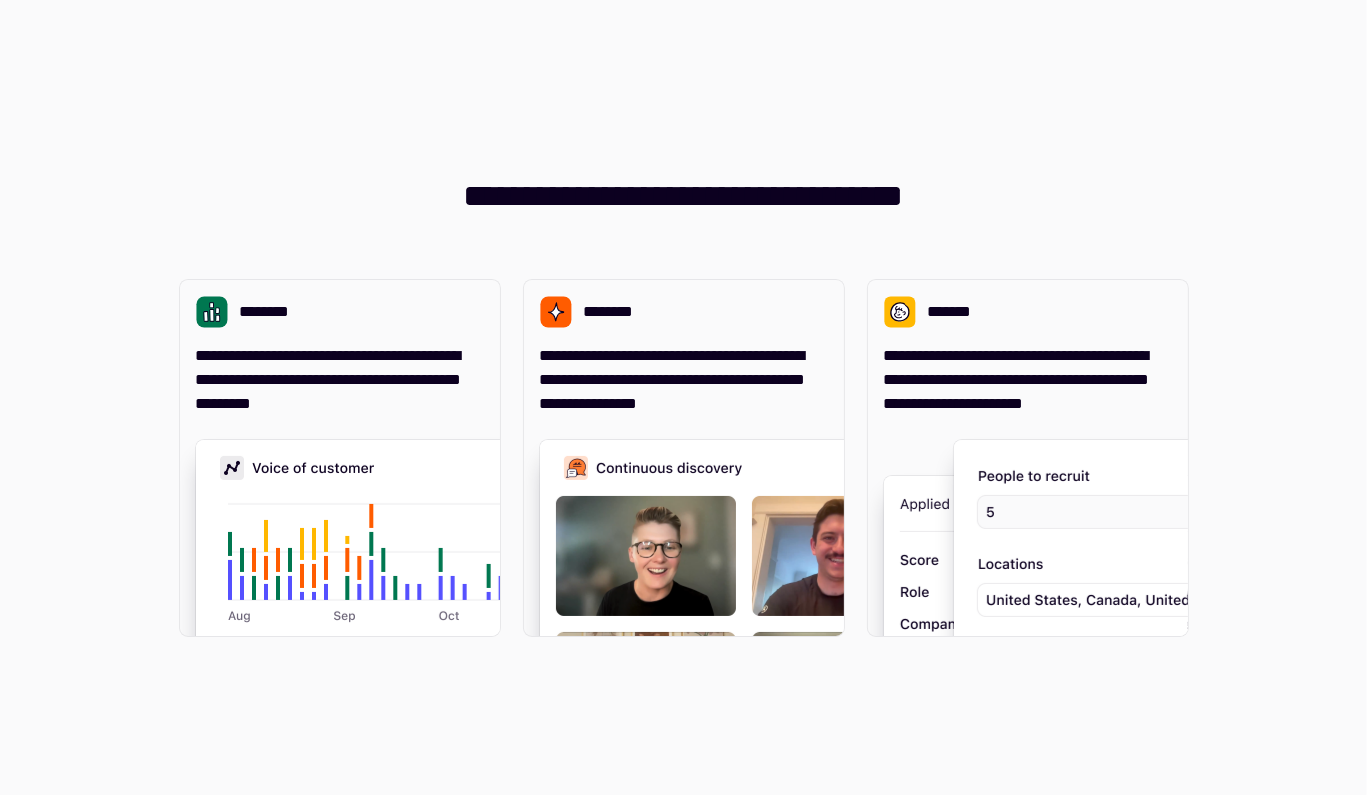 click on "**********" at bounding box center (683, 180) 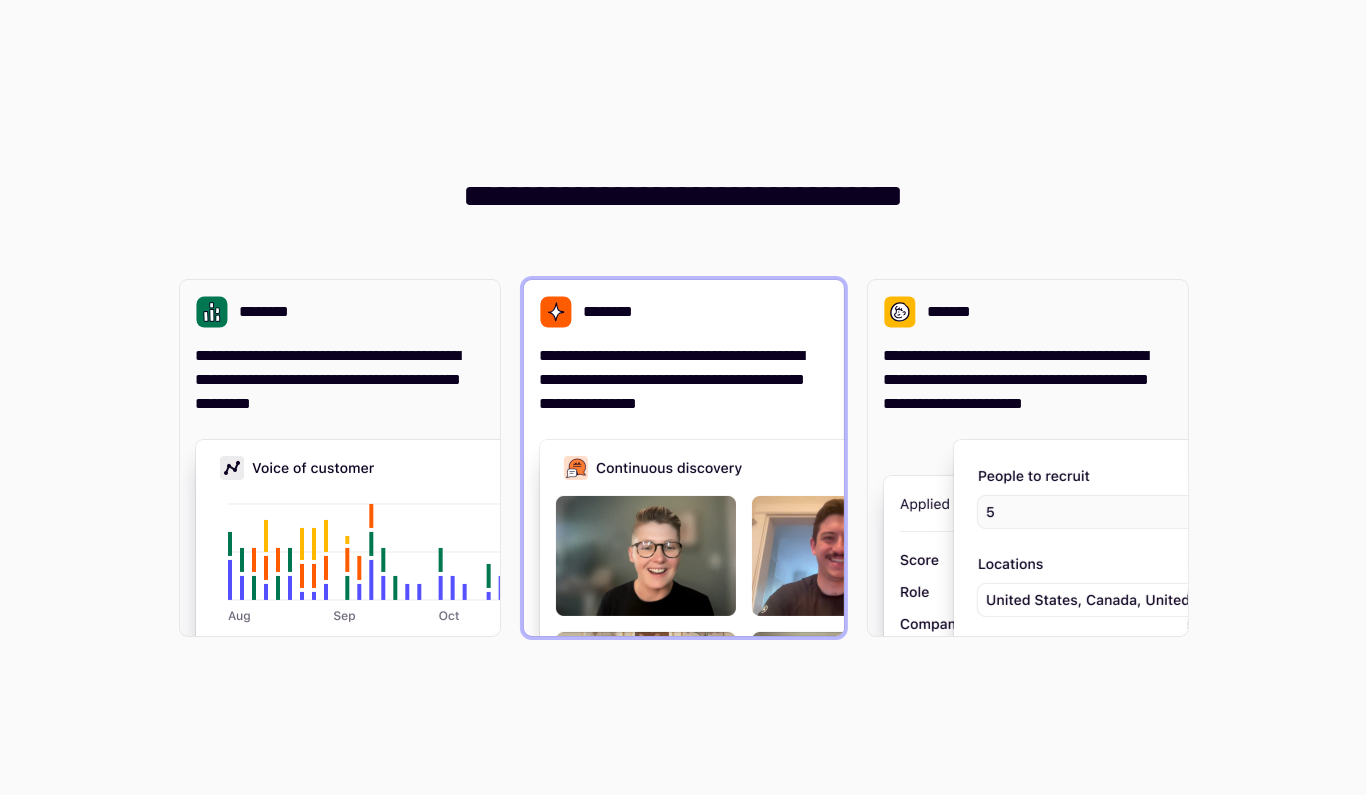 click on "**********" at bounding box center (684, 380) 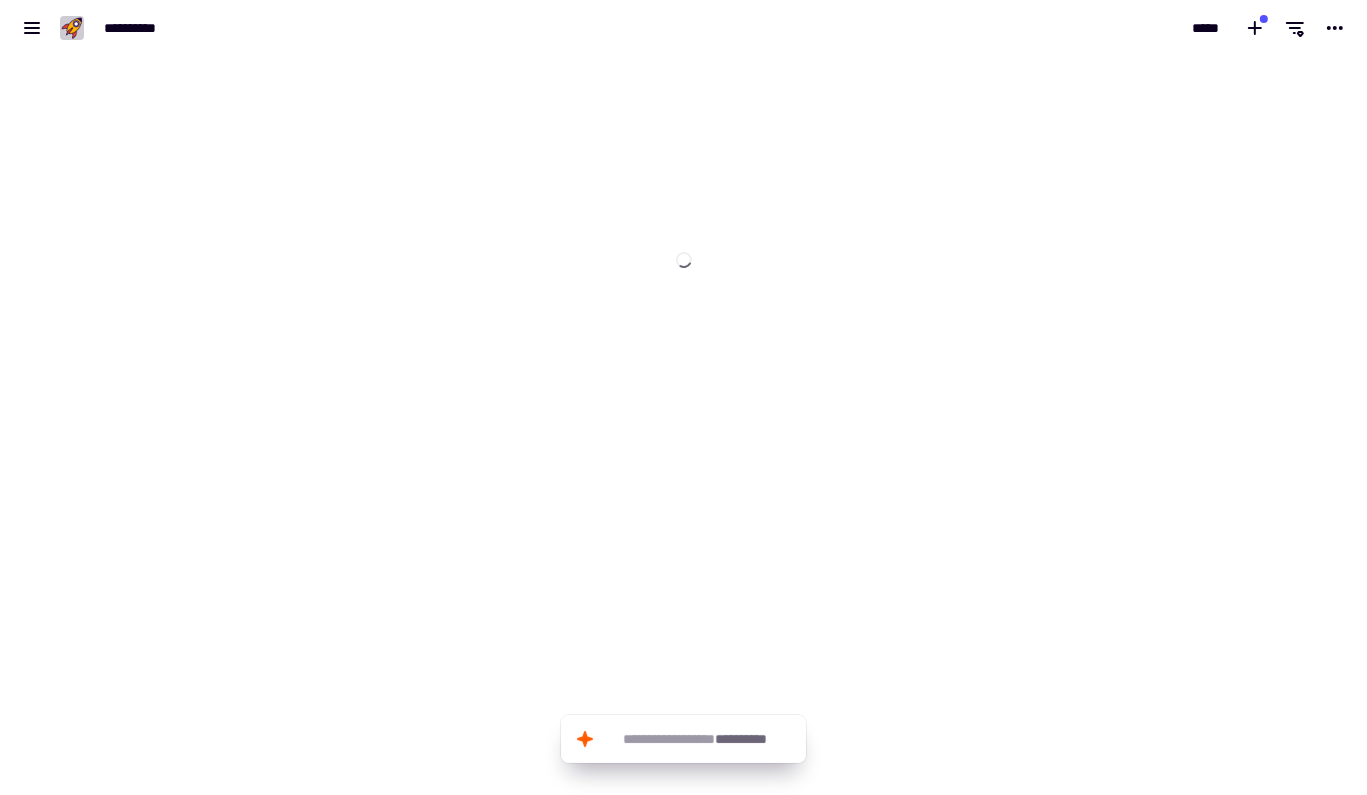 click on "**********" at bounding box center [683, 397] 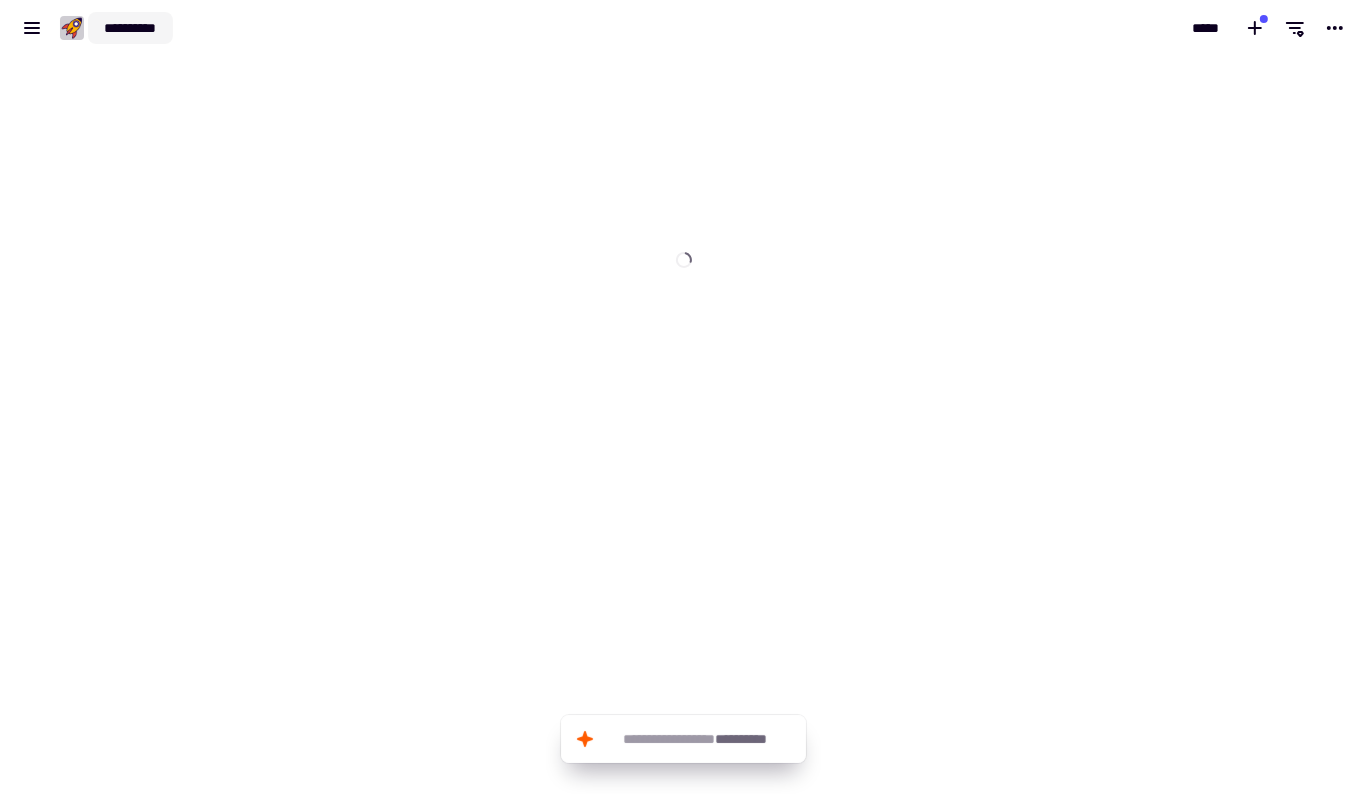 click on "**********" 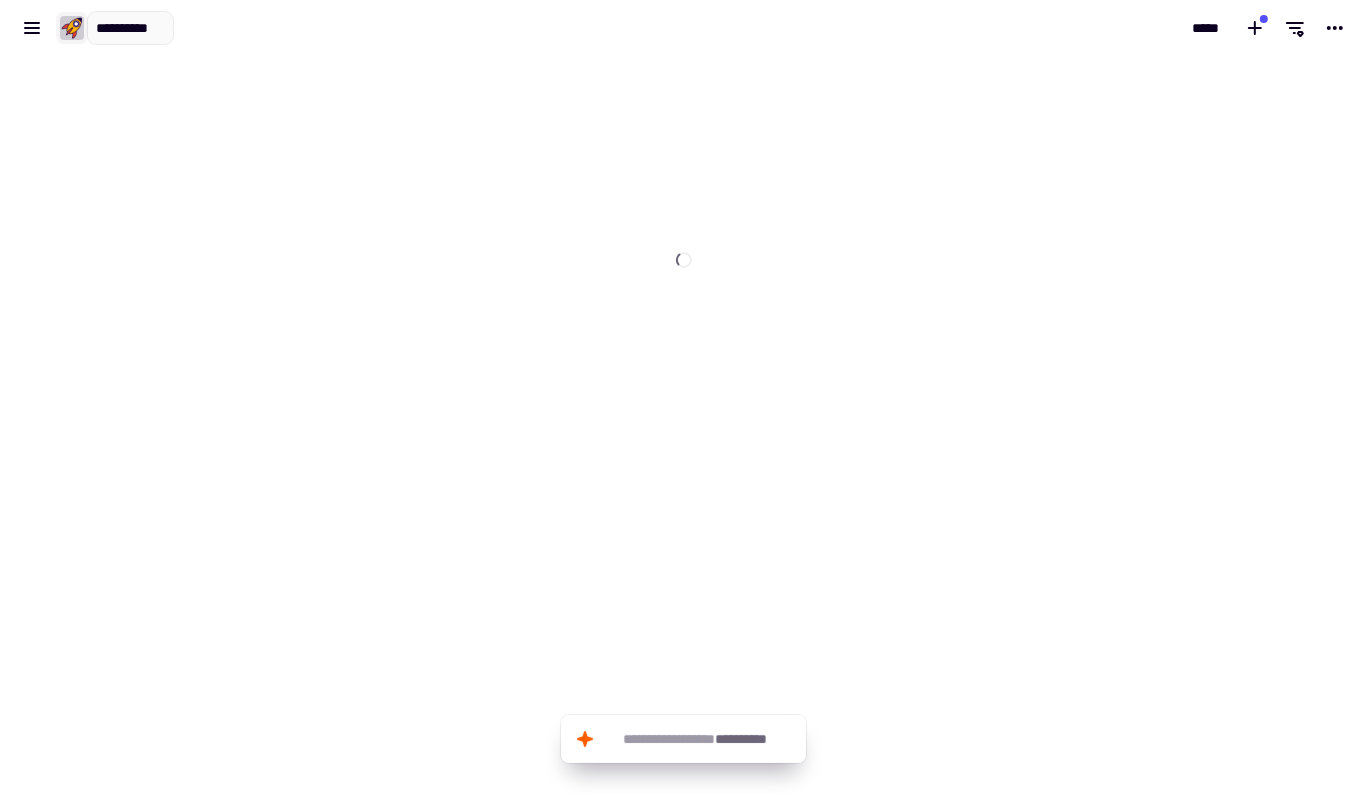 click 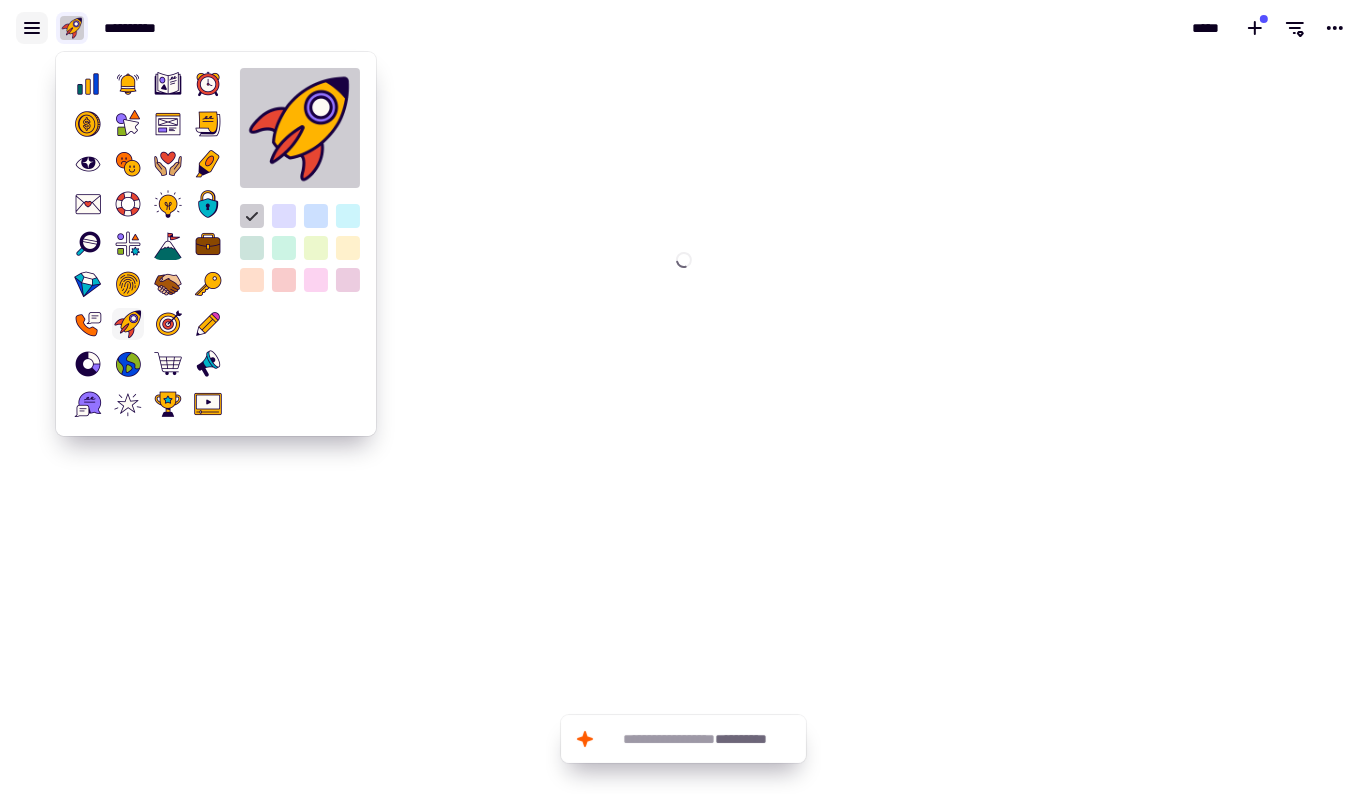 click 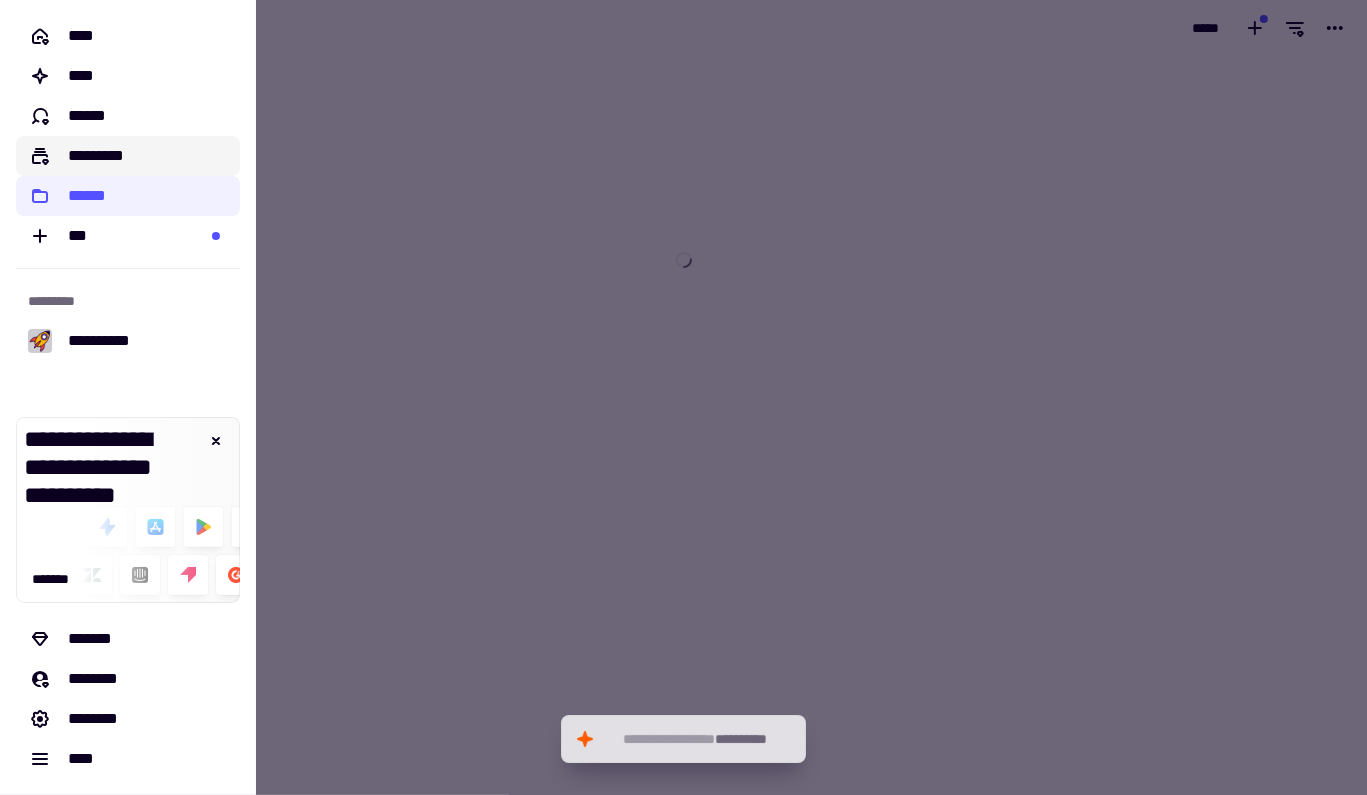 click on "*********" 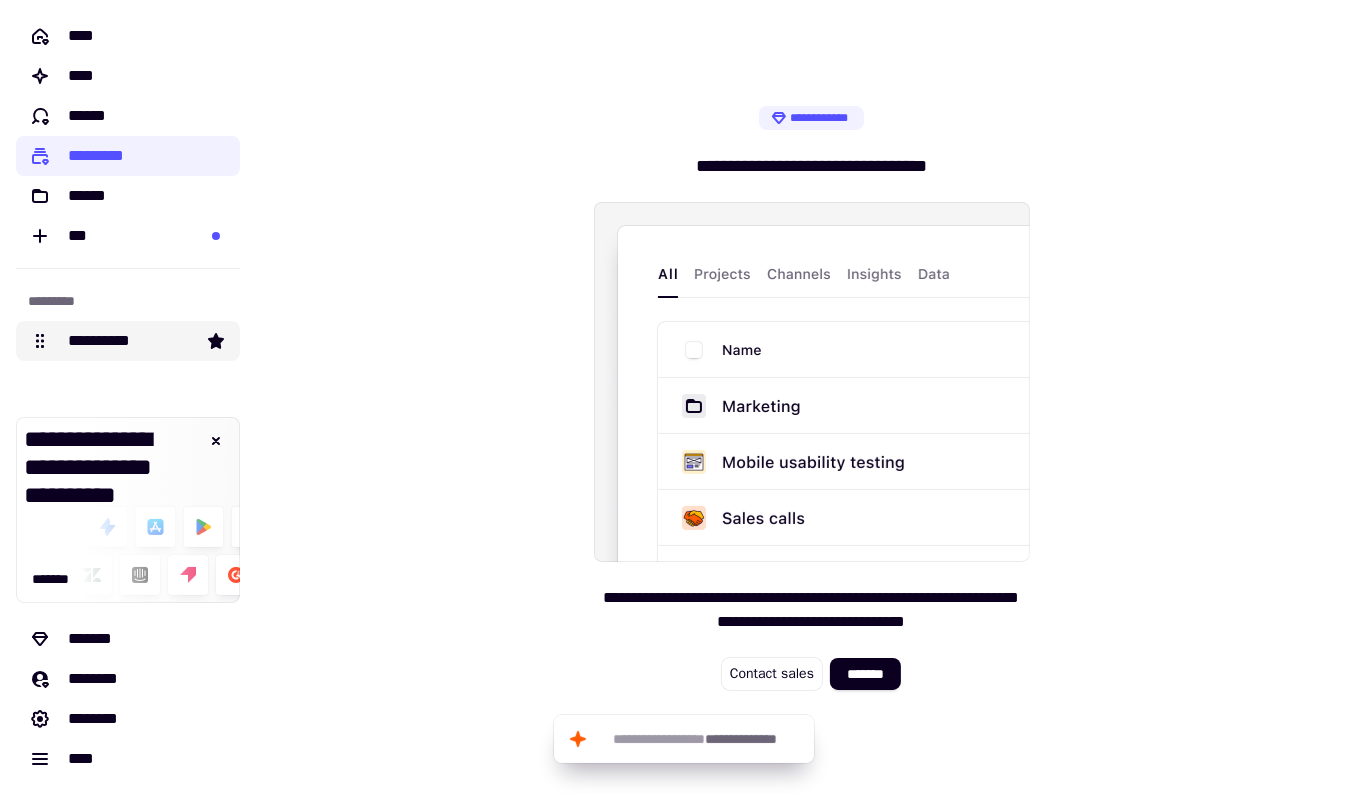 click on "**********" 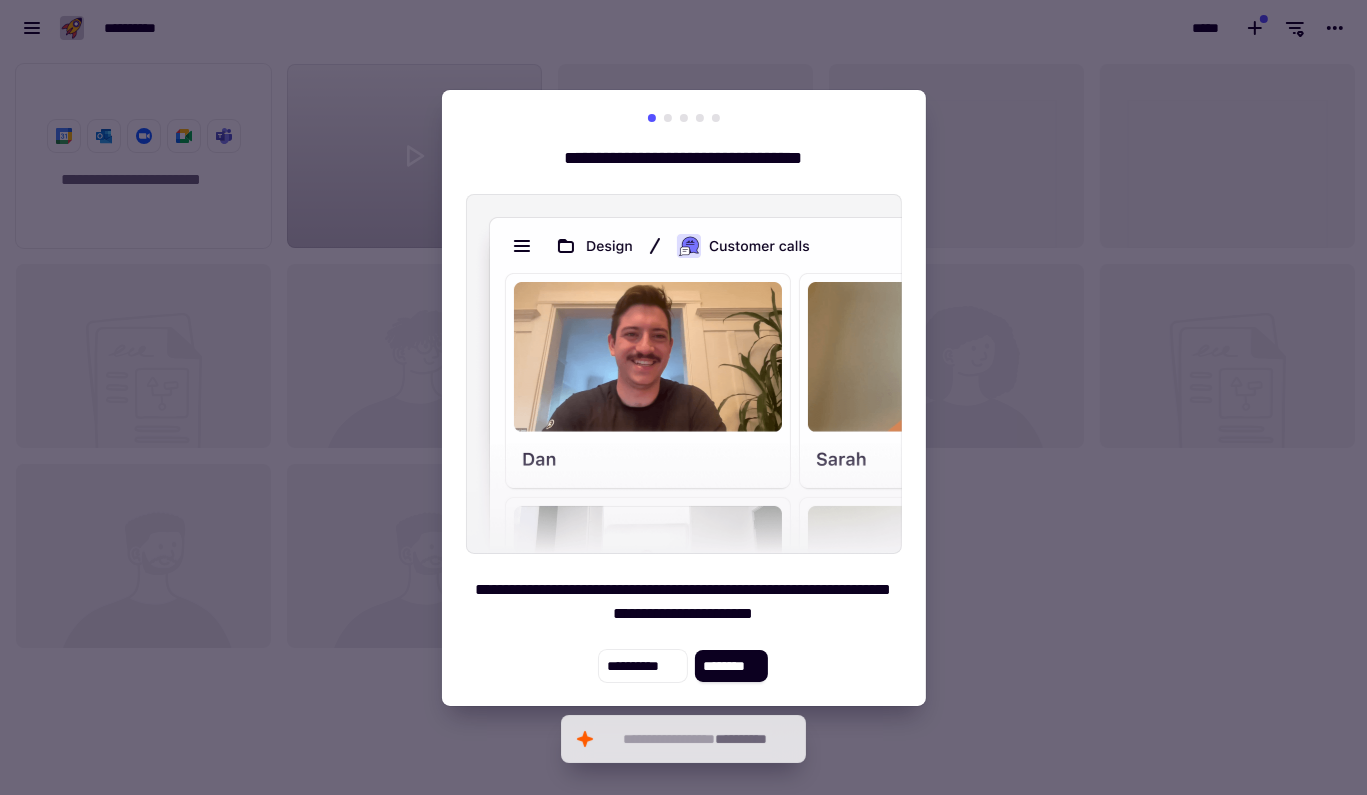 scroll, scrollTop: 16, scrollLeft: 16, axis: both 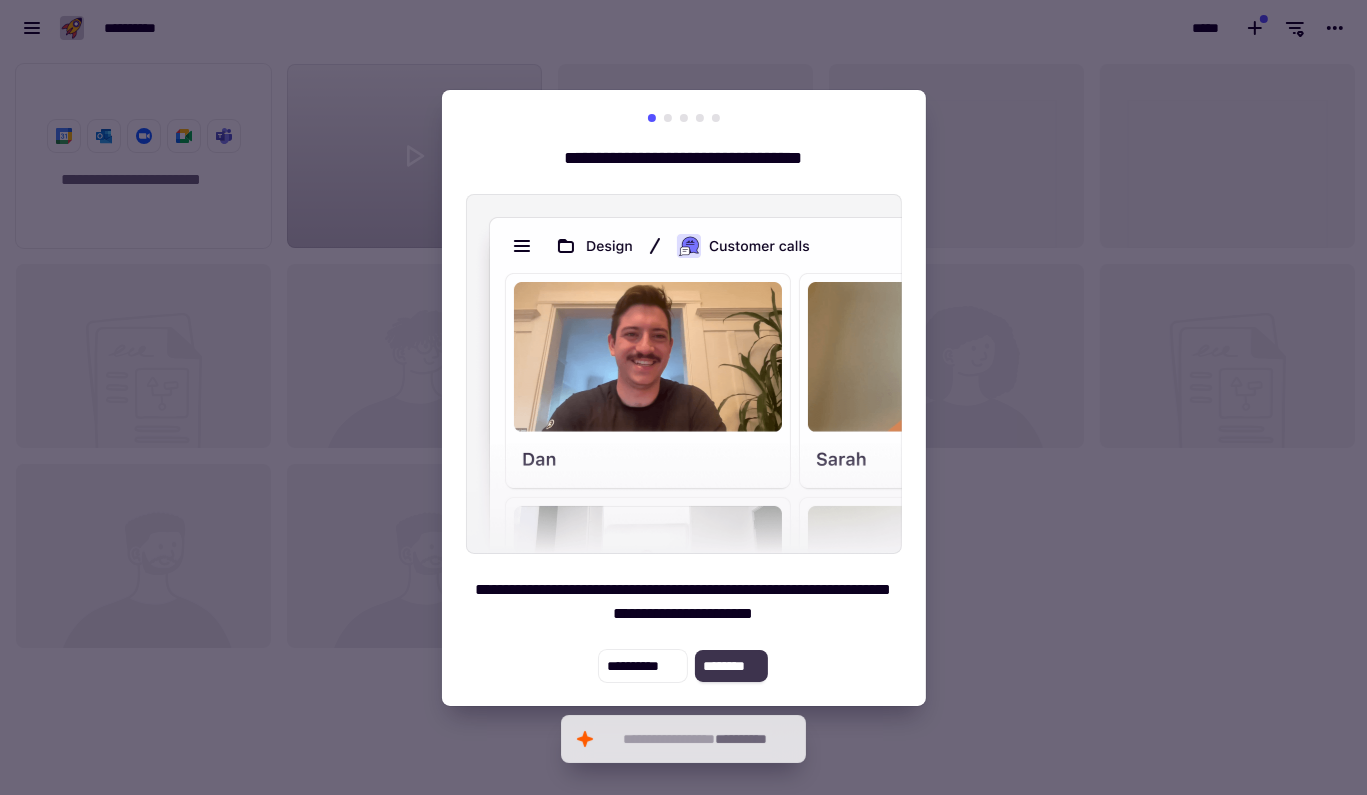 click on "********" 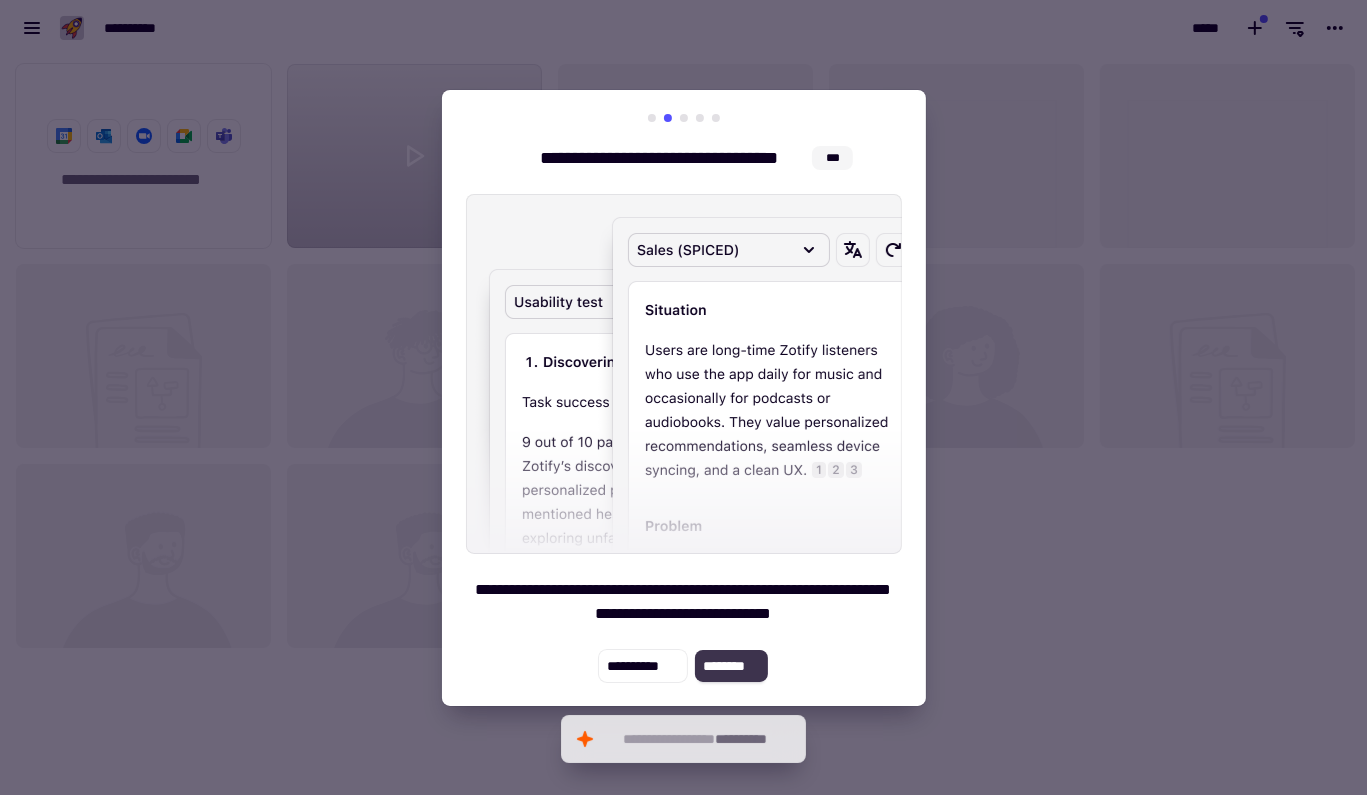 click on "********" 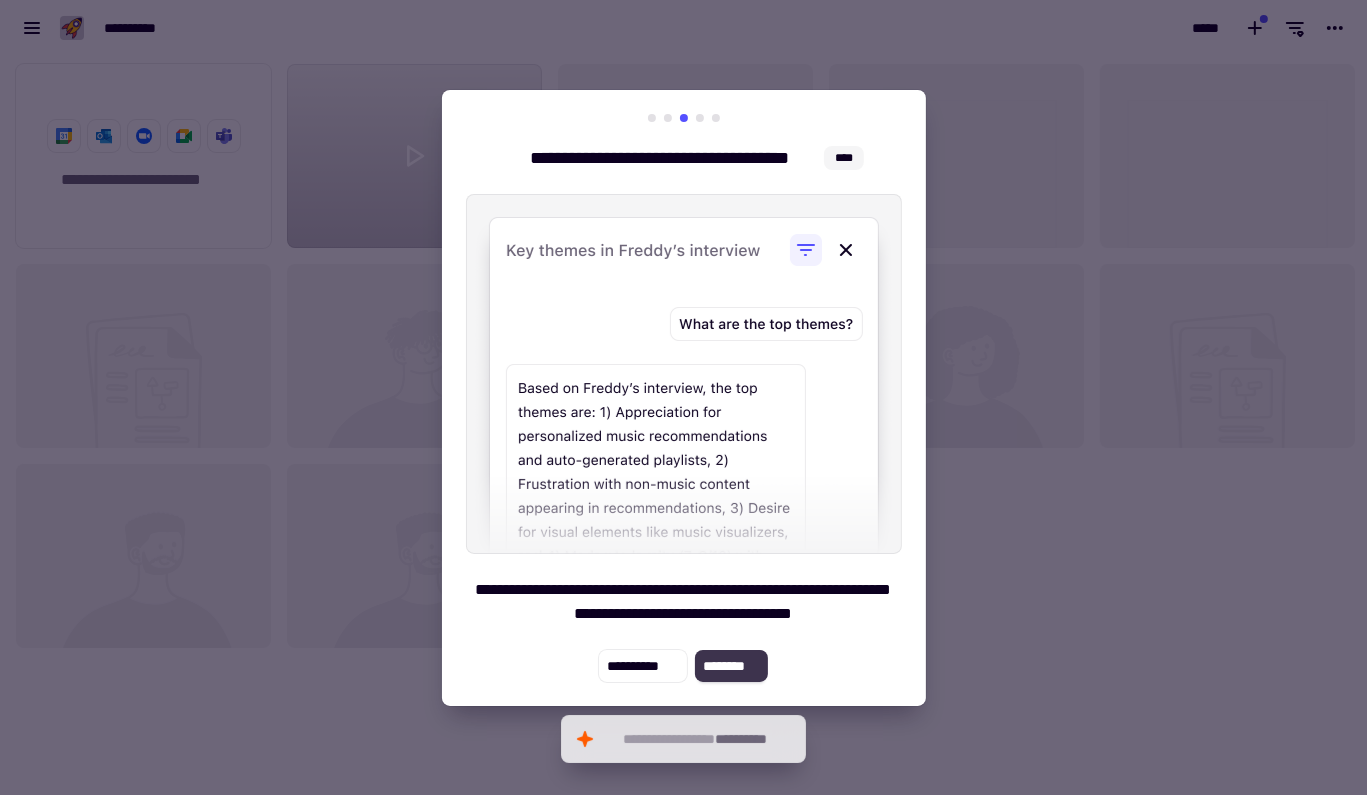 click on "********" 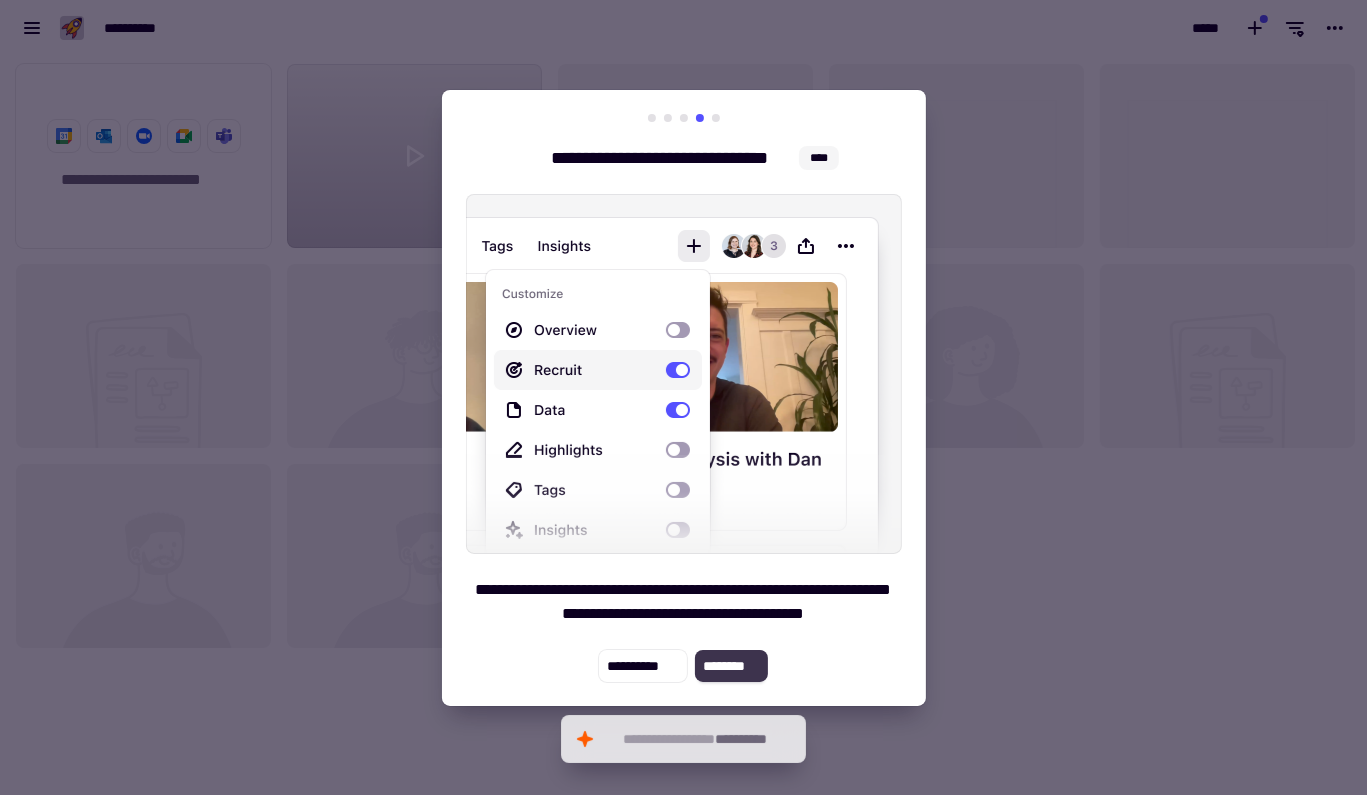 click on "********" 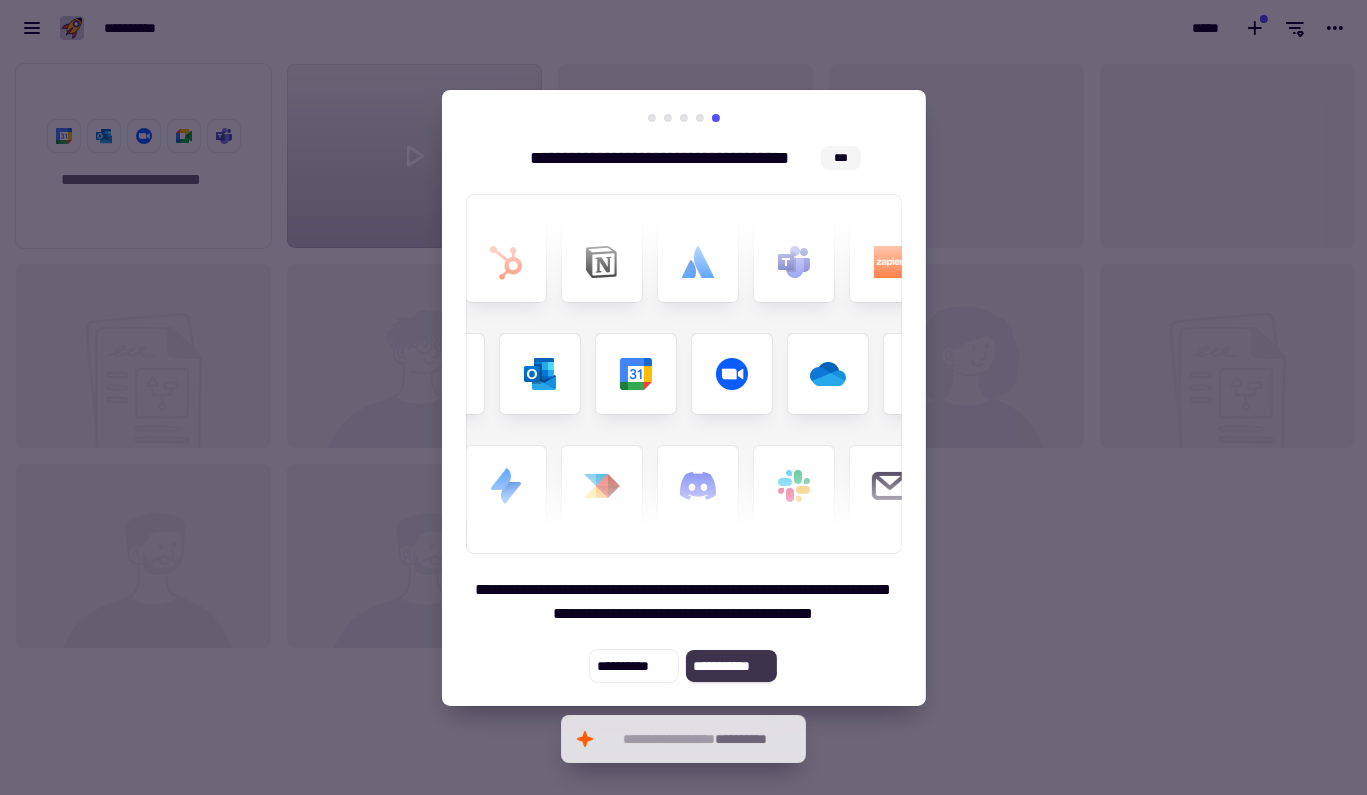 click on "**********" 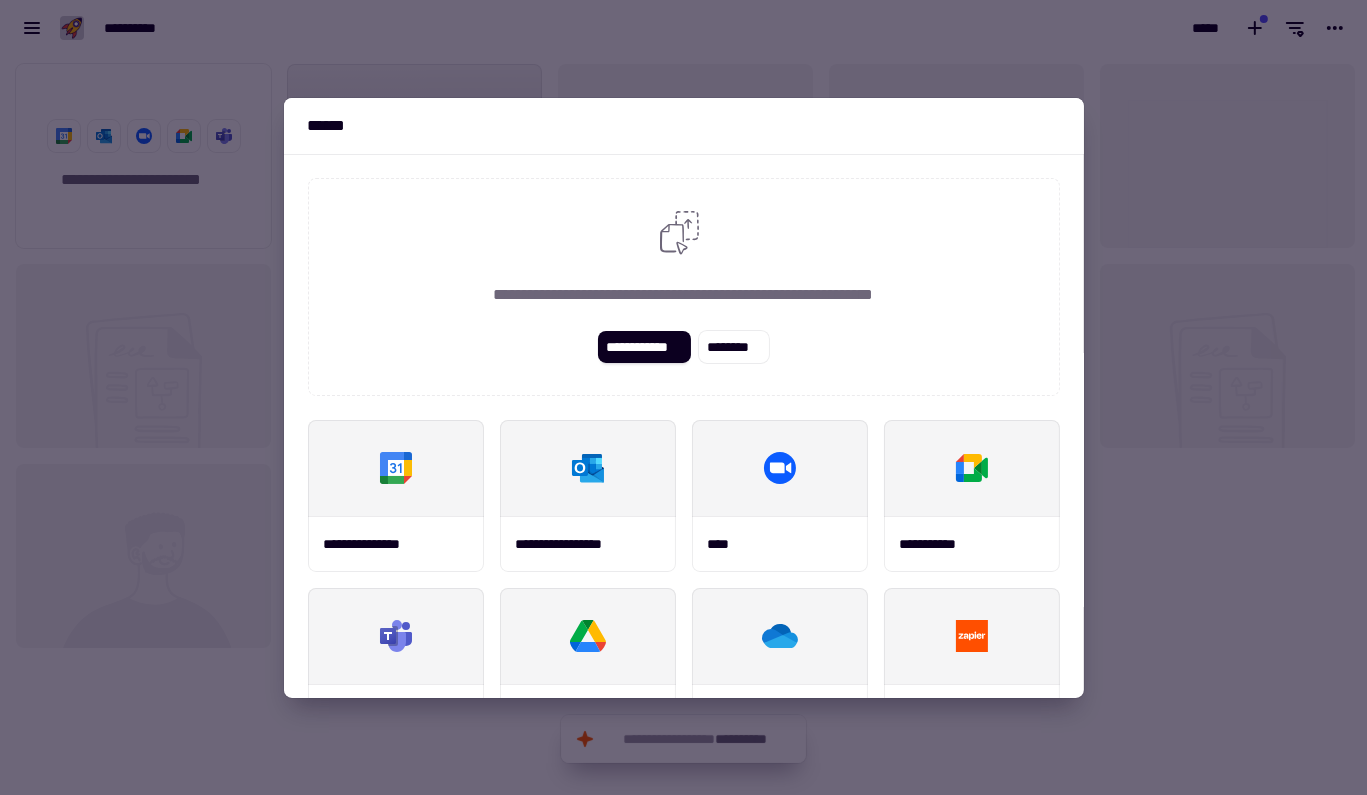 click at bounding box center [683, 397] 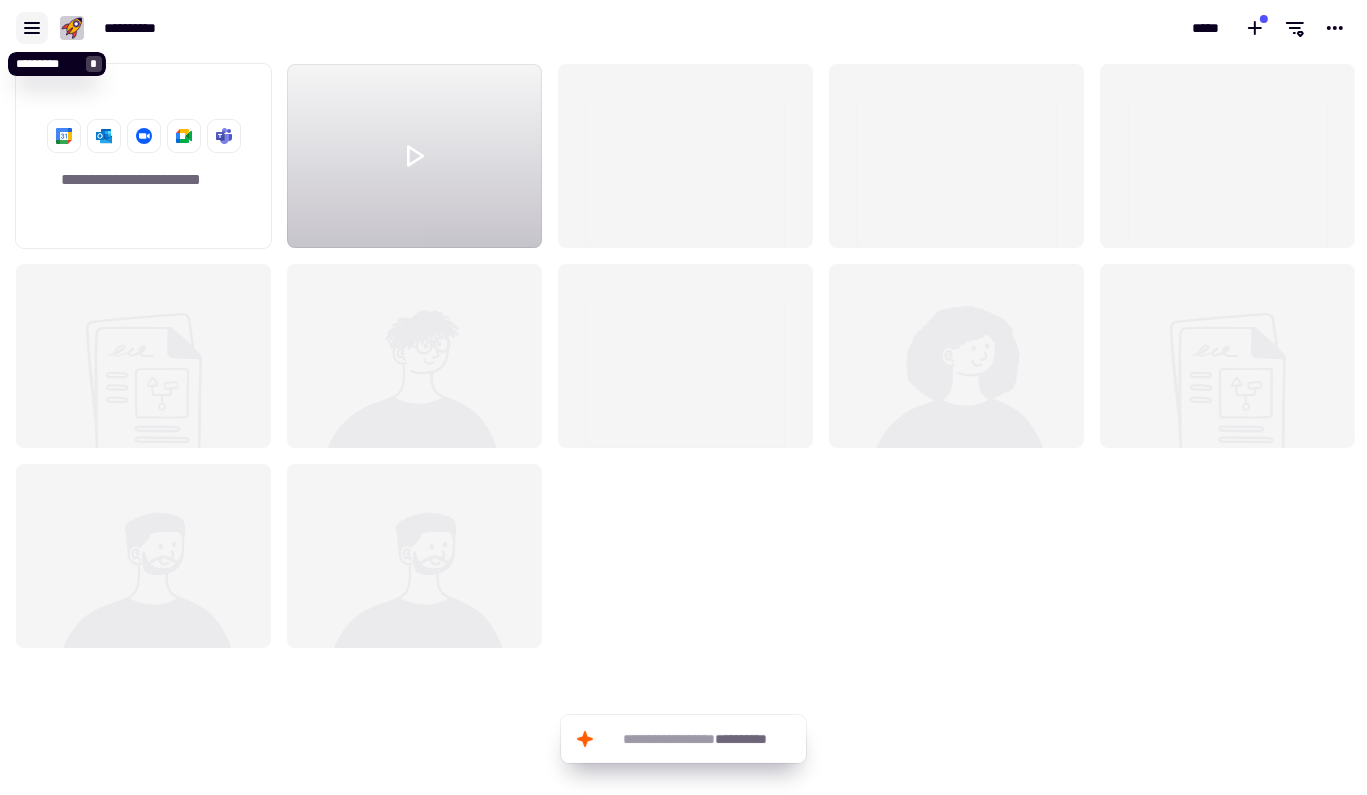 click 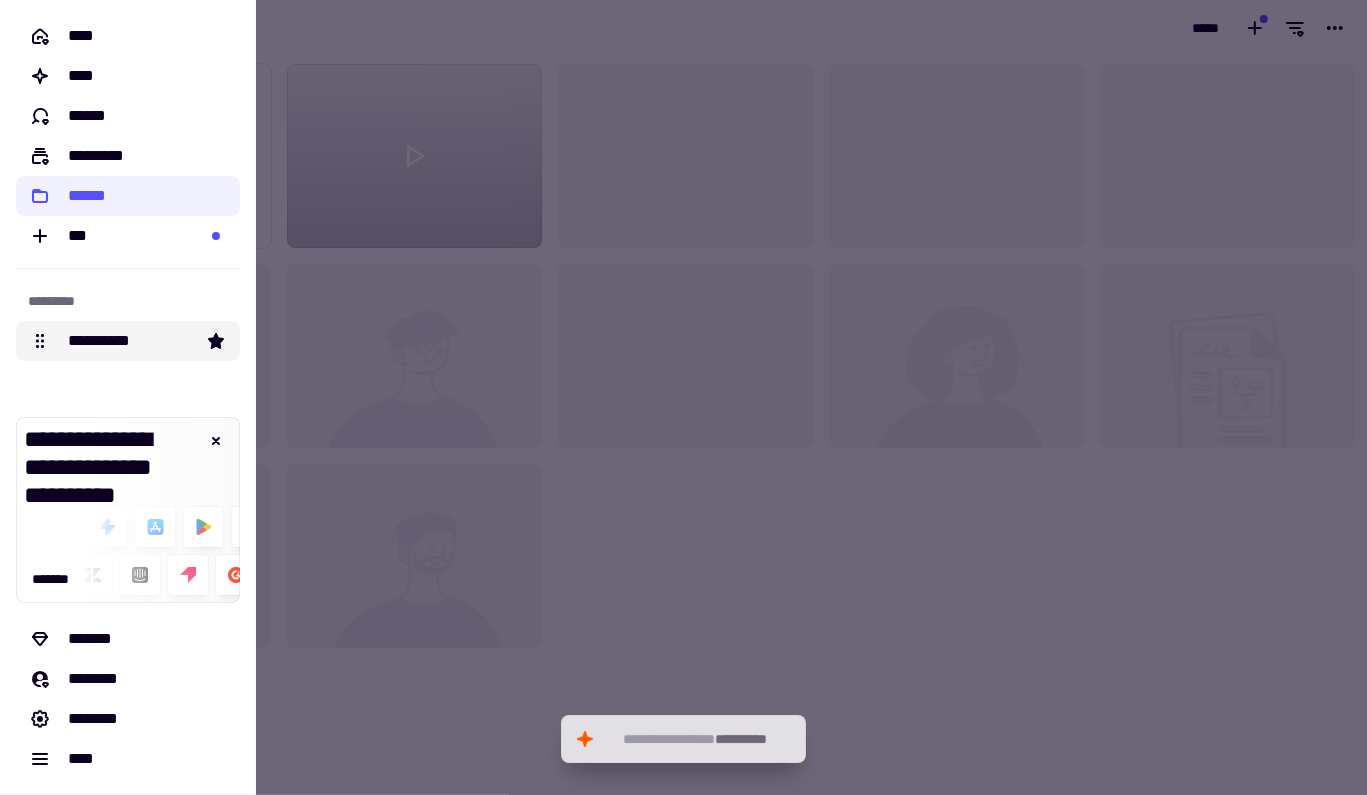 click on "**********" 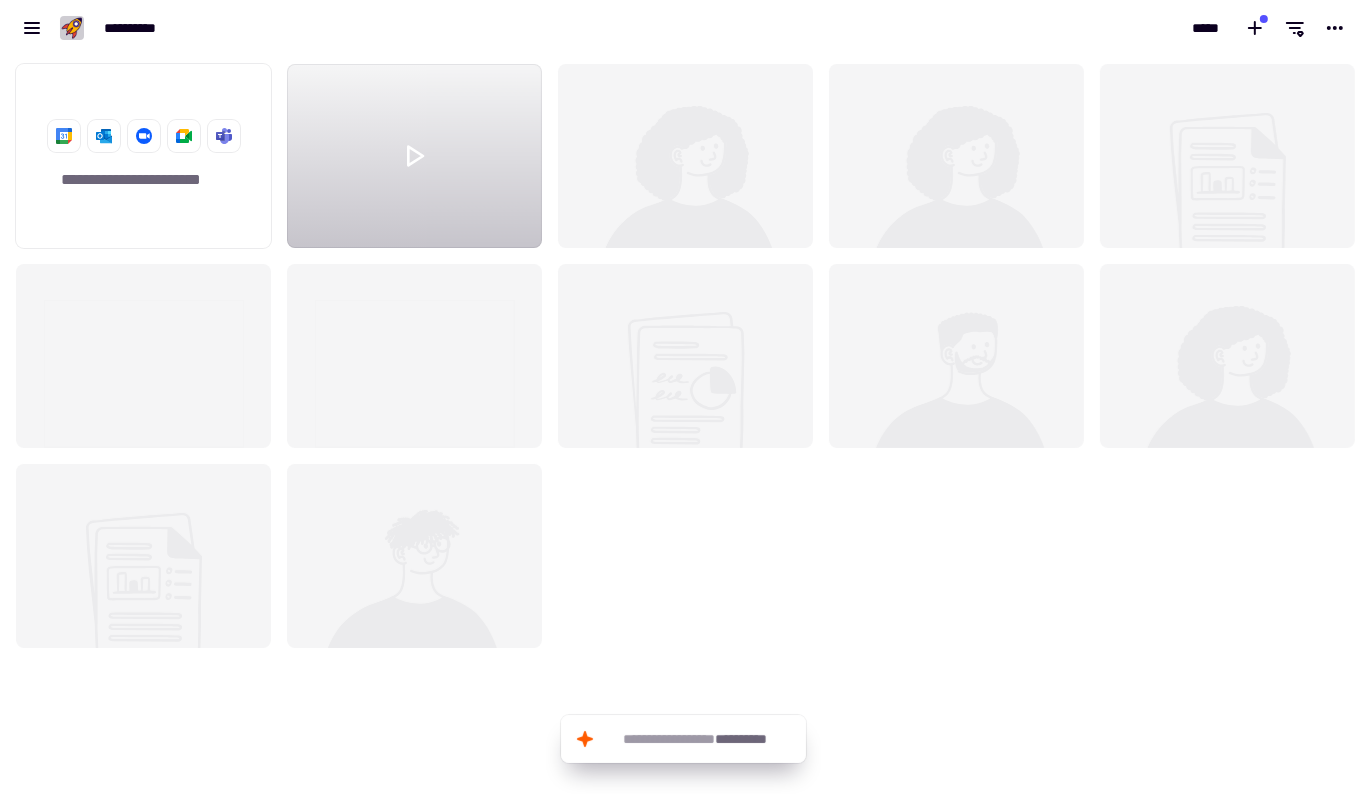 scroll, scrollTop: 724, scrollLeft: 1352, axis: both 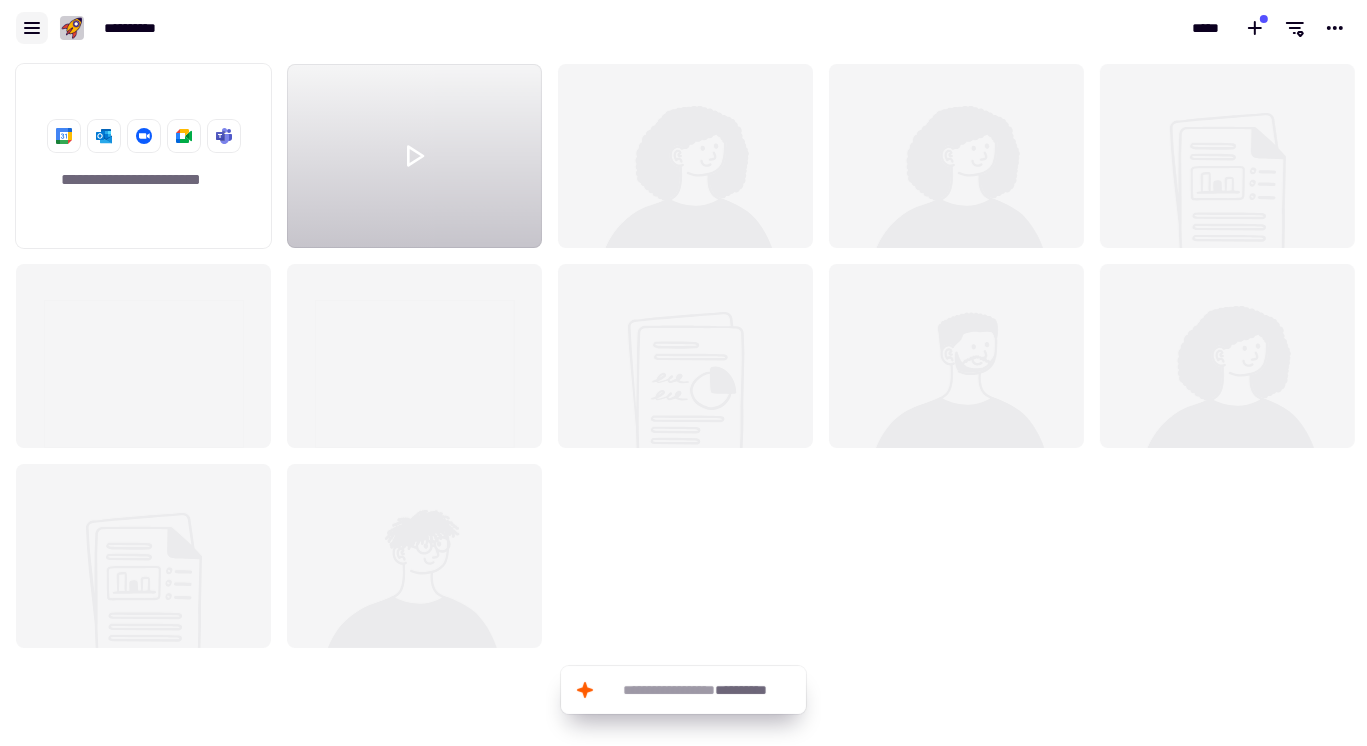 click 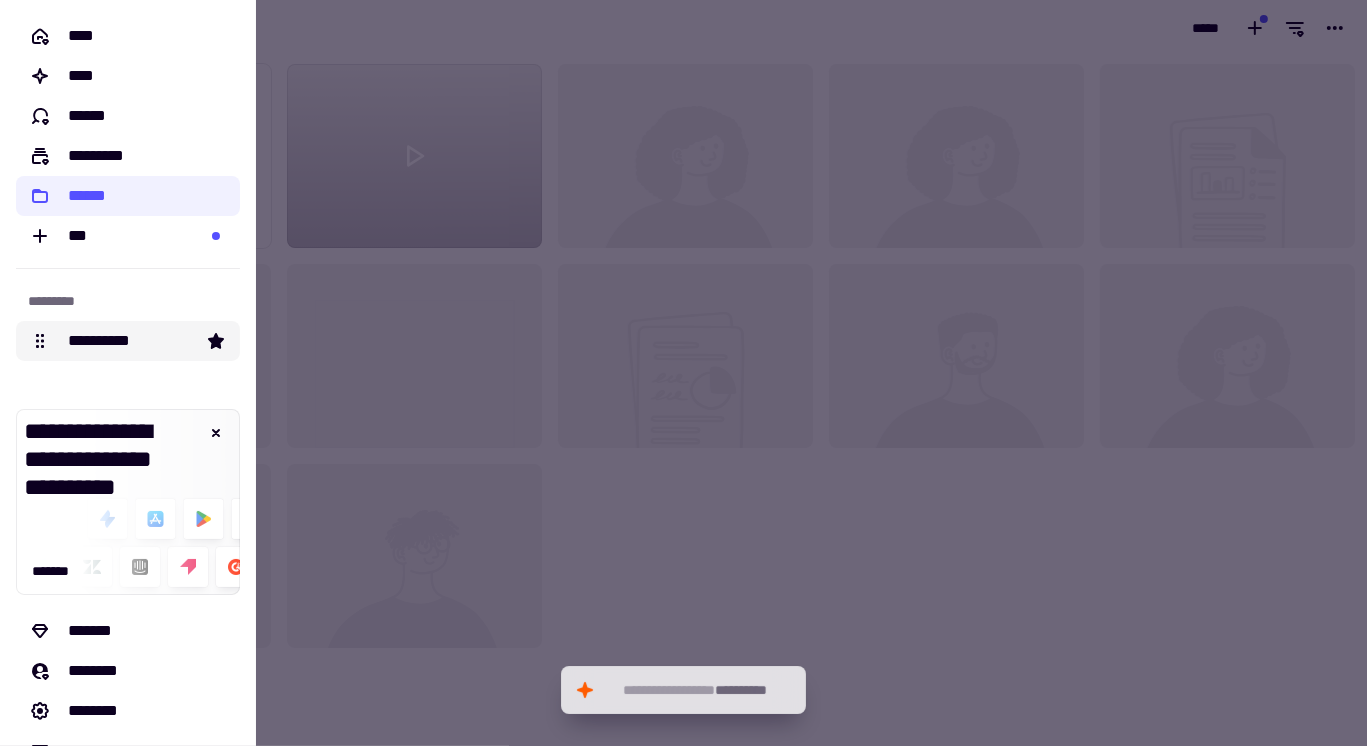click on "**********" 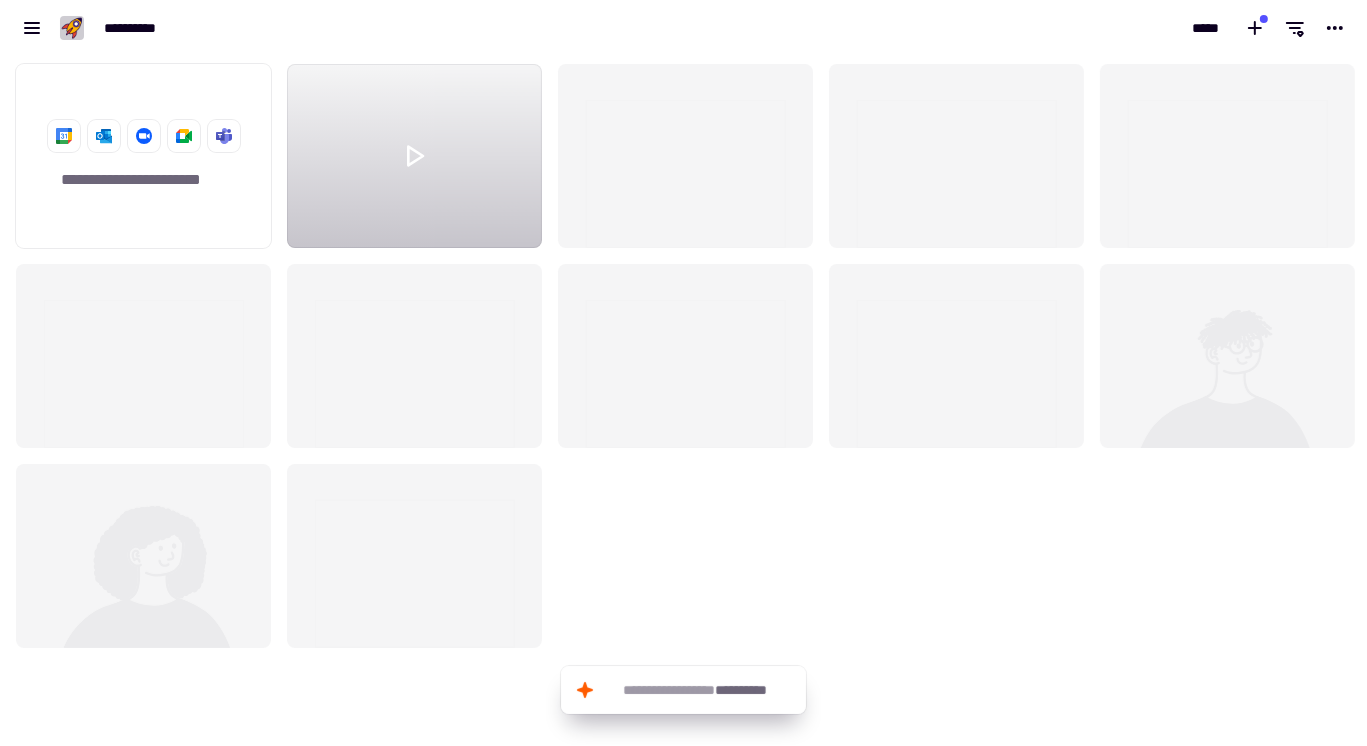 scroll, scrollTop: 674, scrollLeft: 1352, axis: both 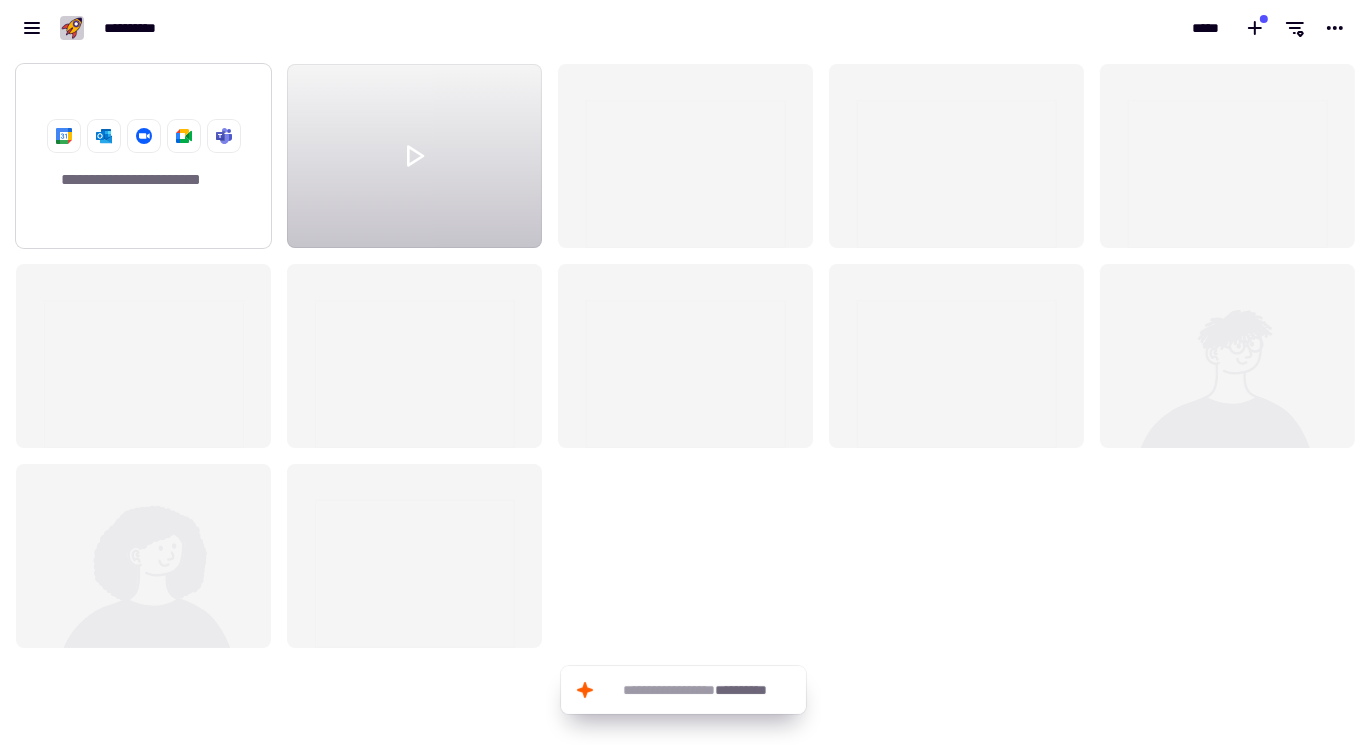 click on "**********" 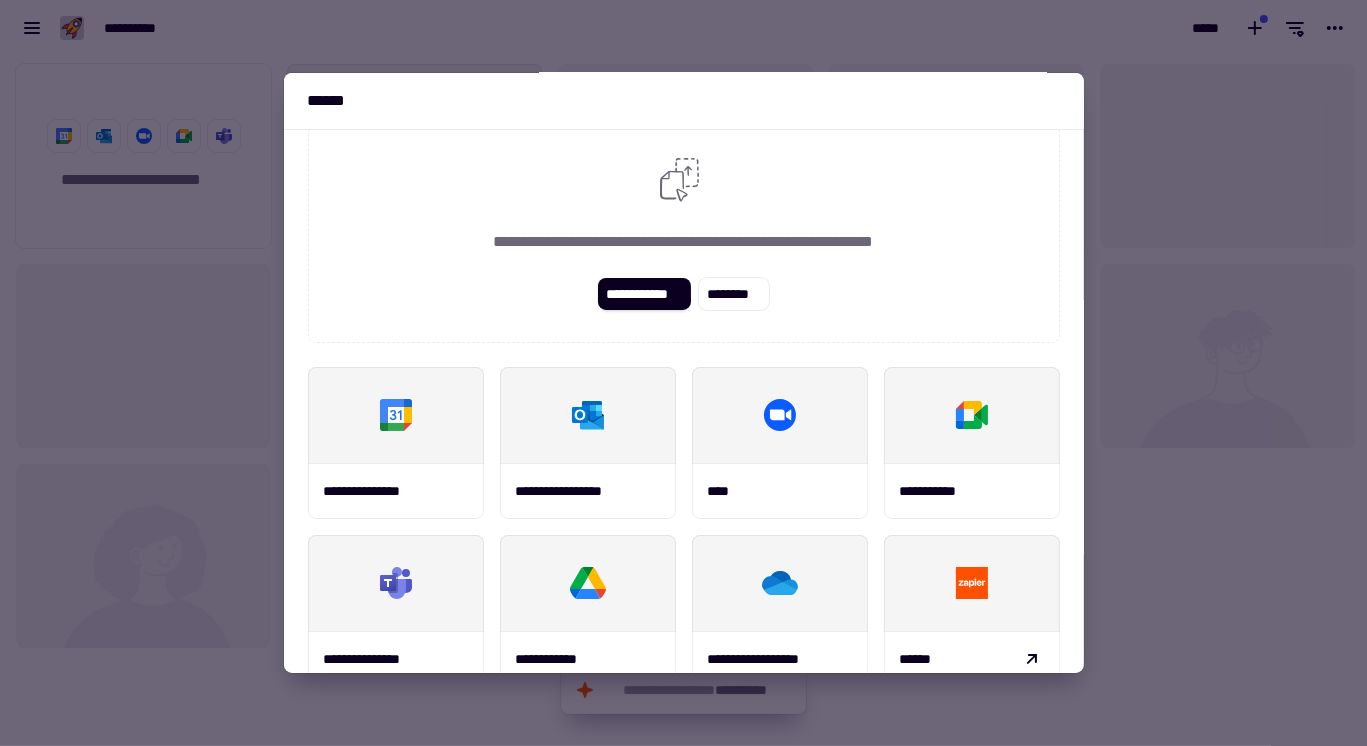 scroll, scrollTop: 27, scrollLeft: 0, axis: vertical 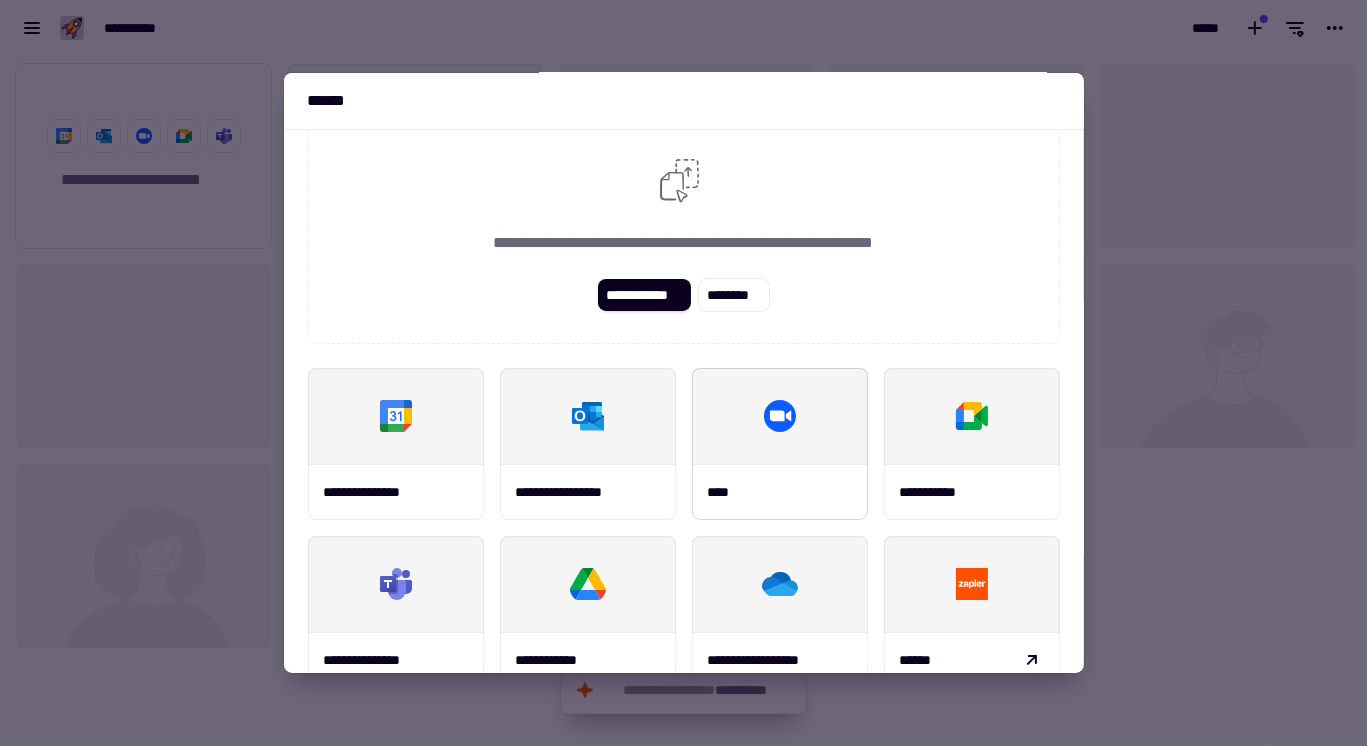 click on "****" at bounding box center (780, 492) 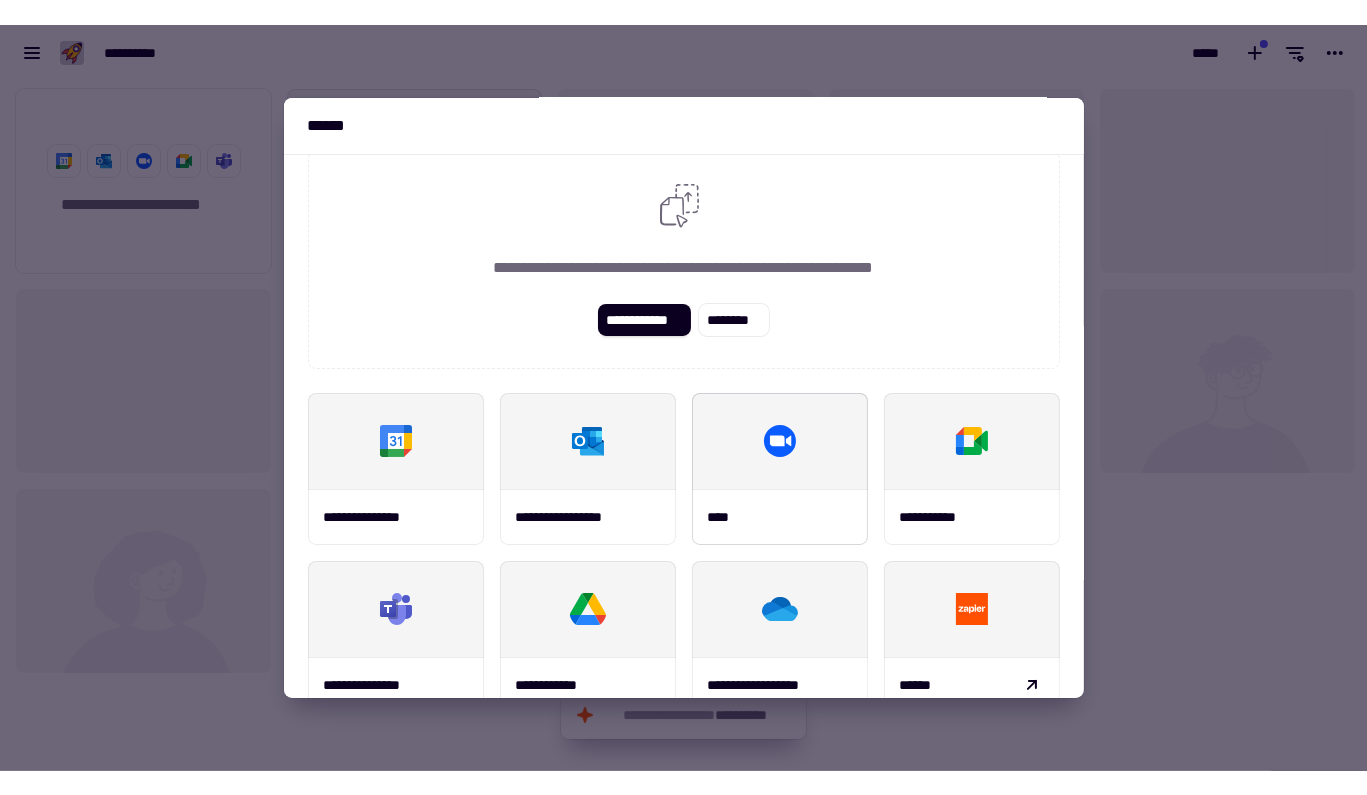scroll, scrollTop: 0, scrollLeft: 0, axis: both 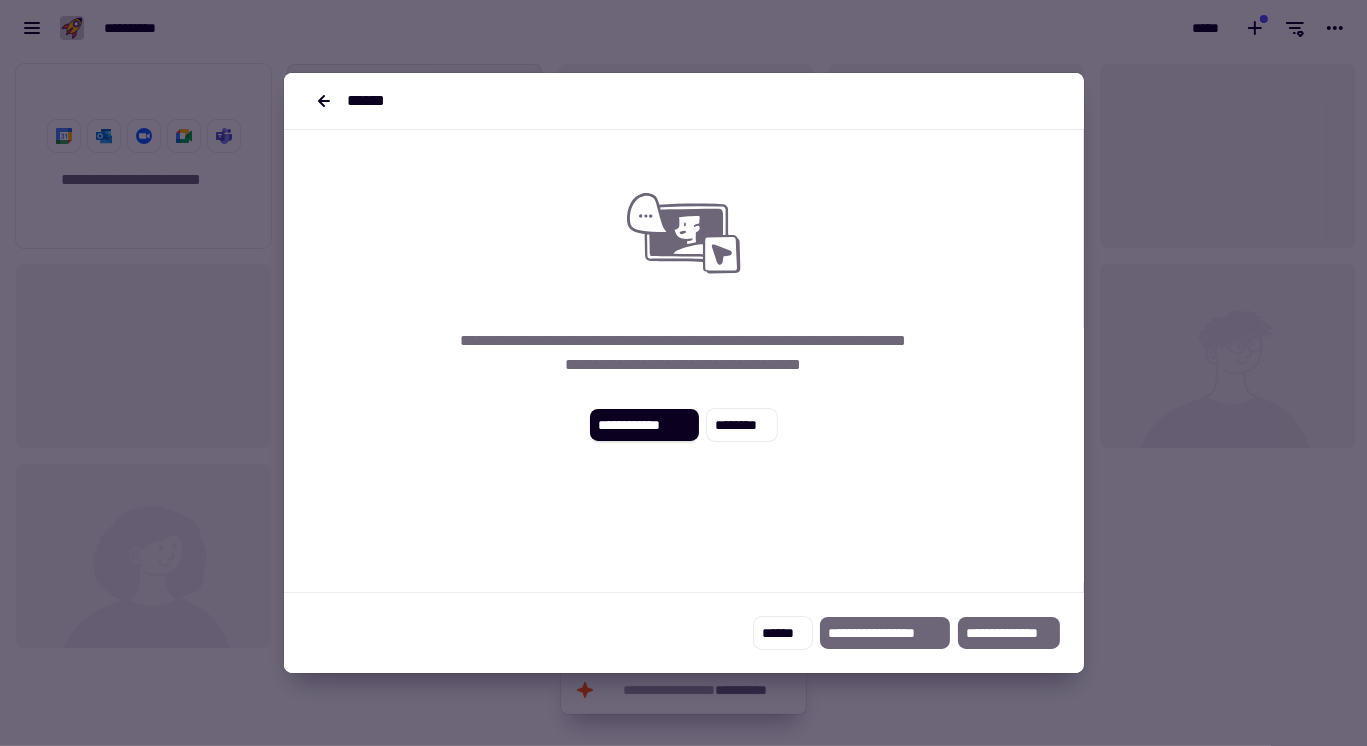 click on "******" at bounding box center (373, 101) 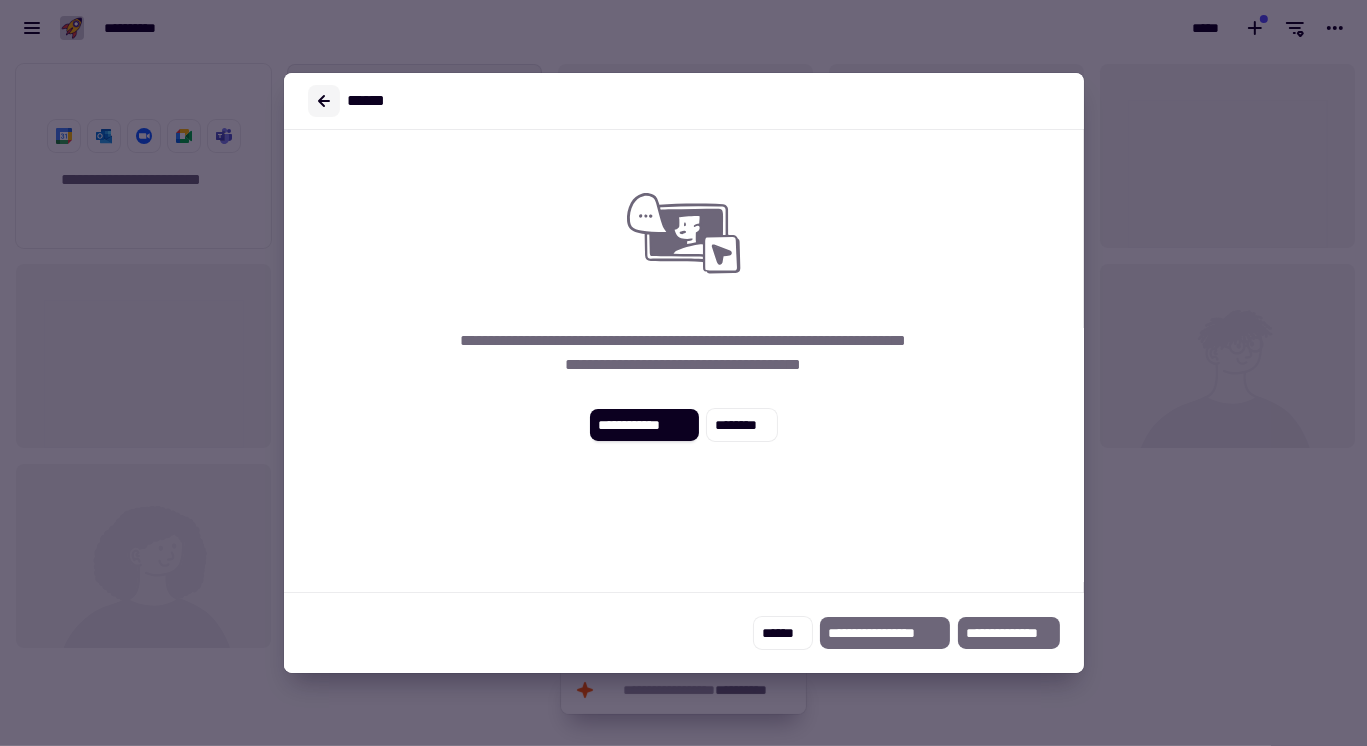 click 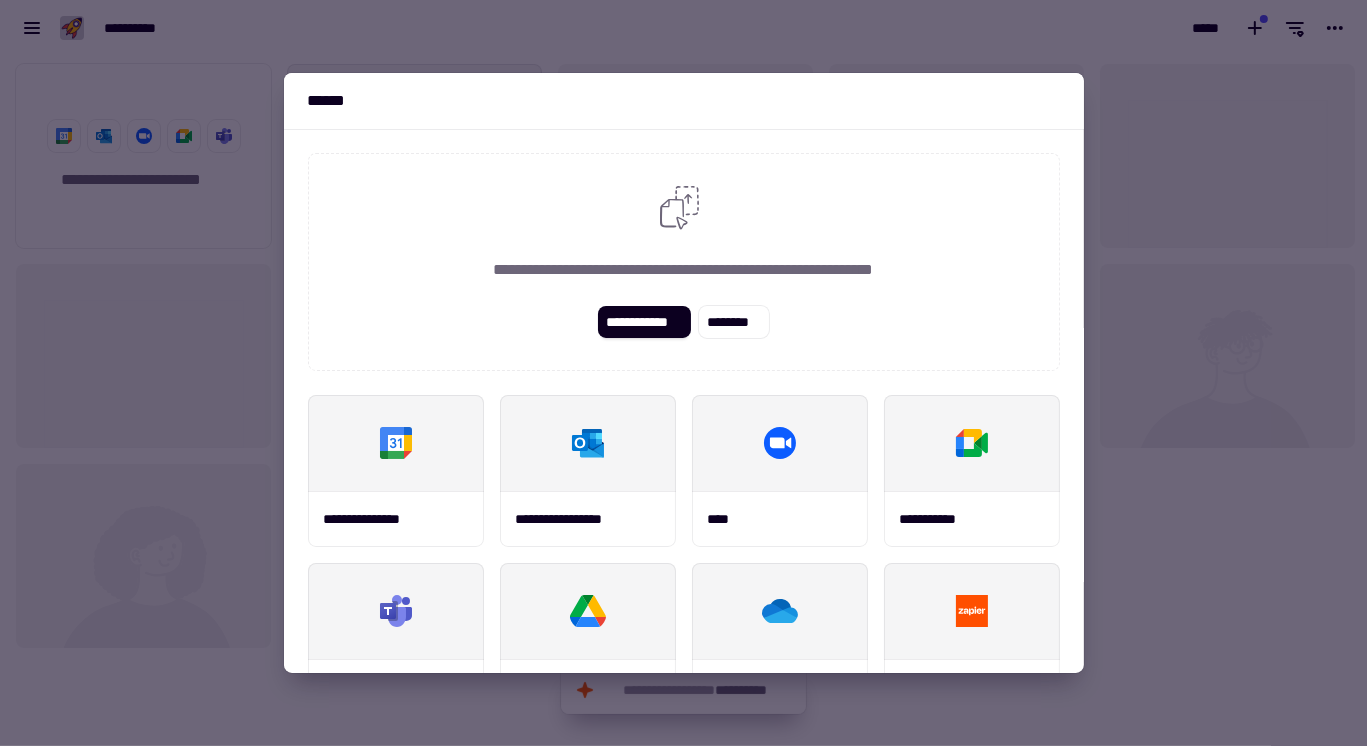 click at bounding box center [683, 373] 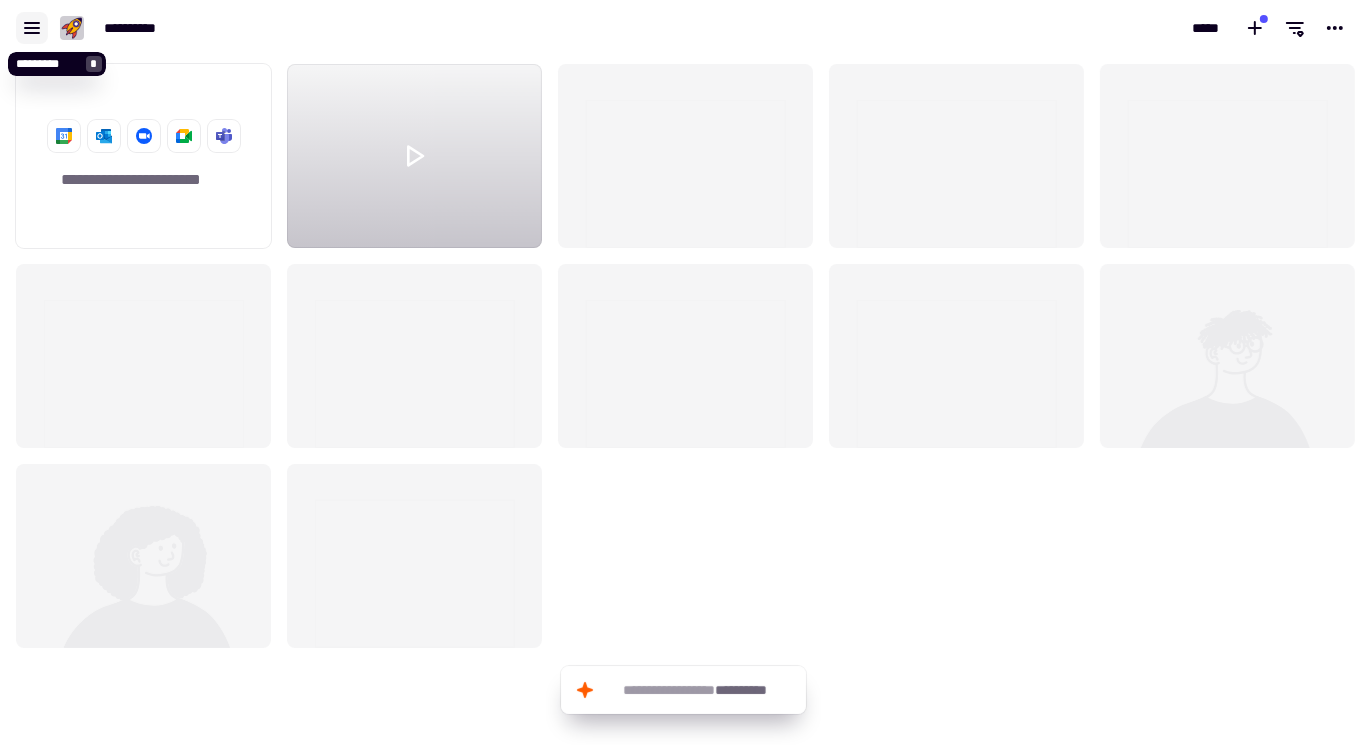 click 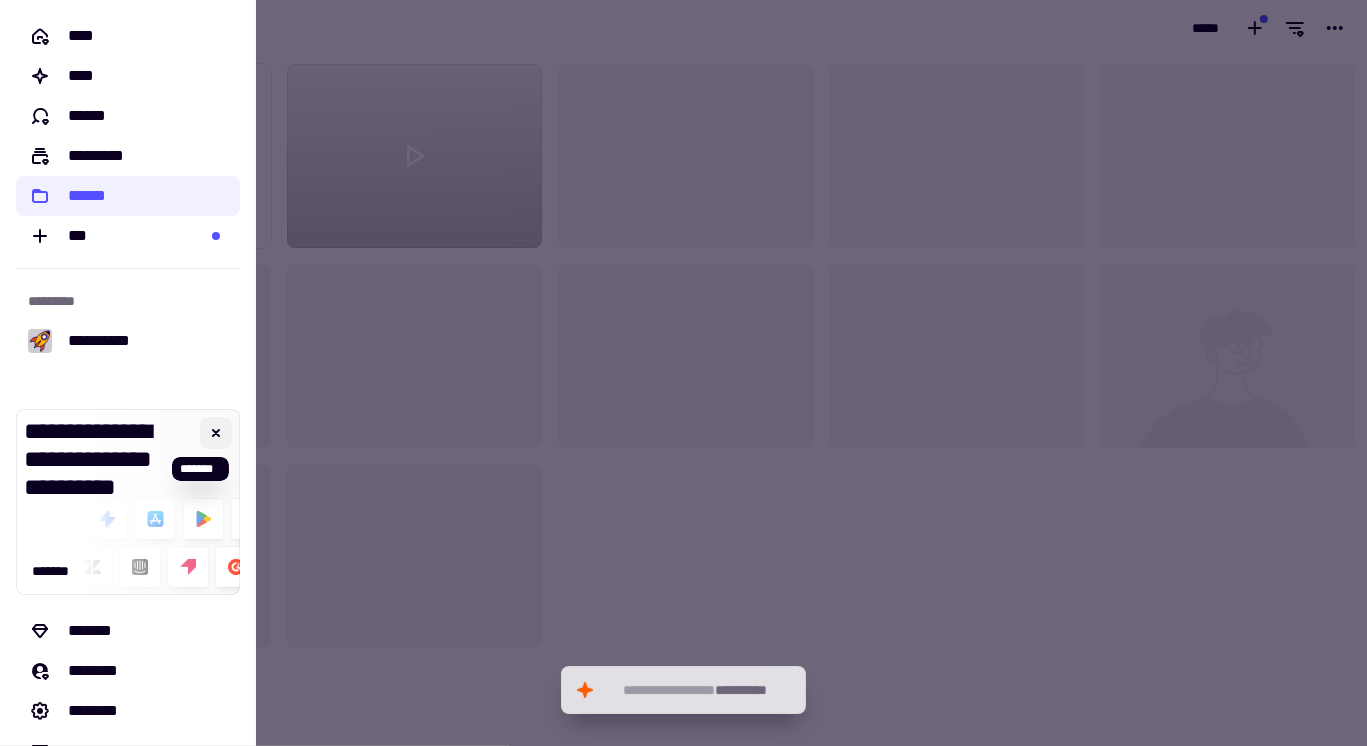 click 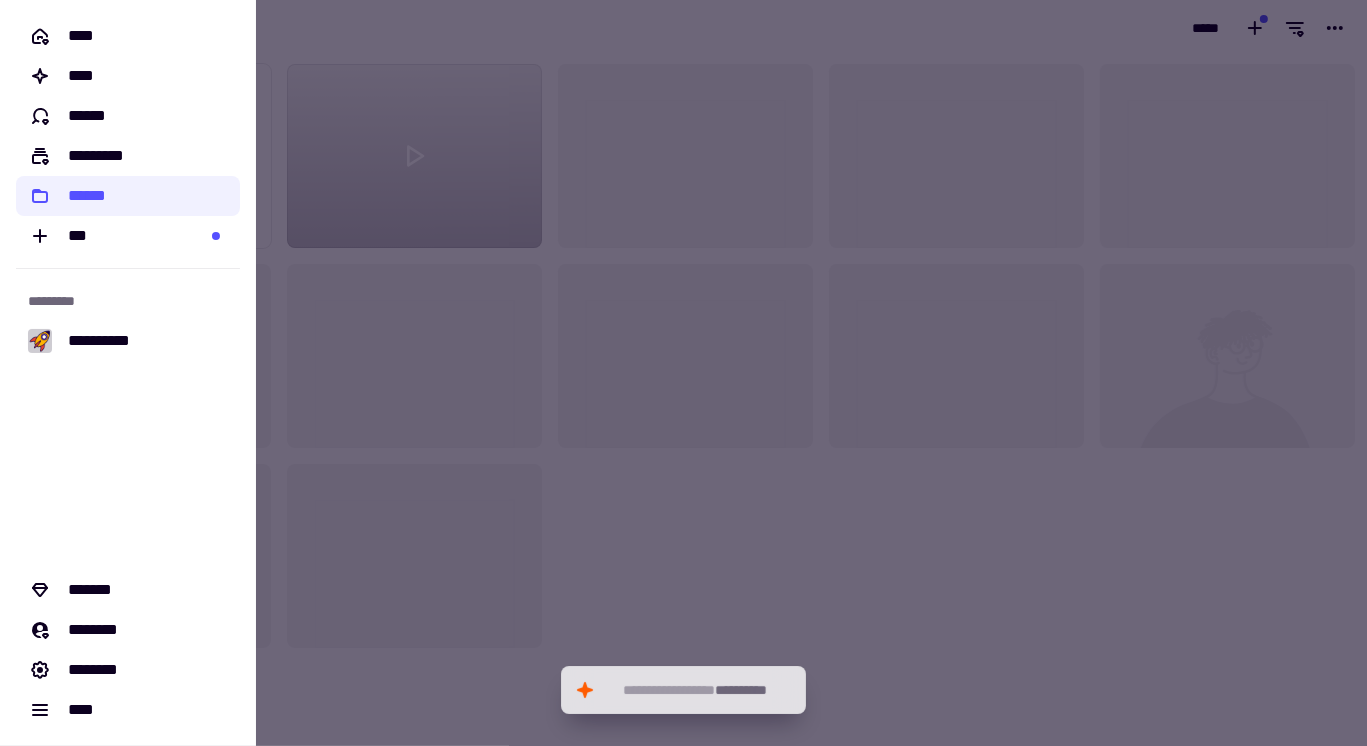 click at bounding box center (683, 373) 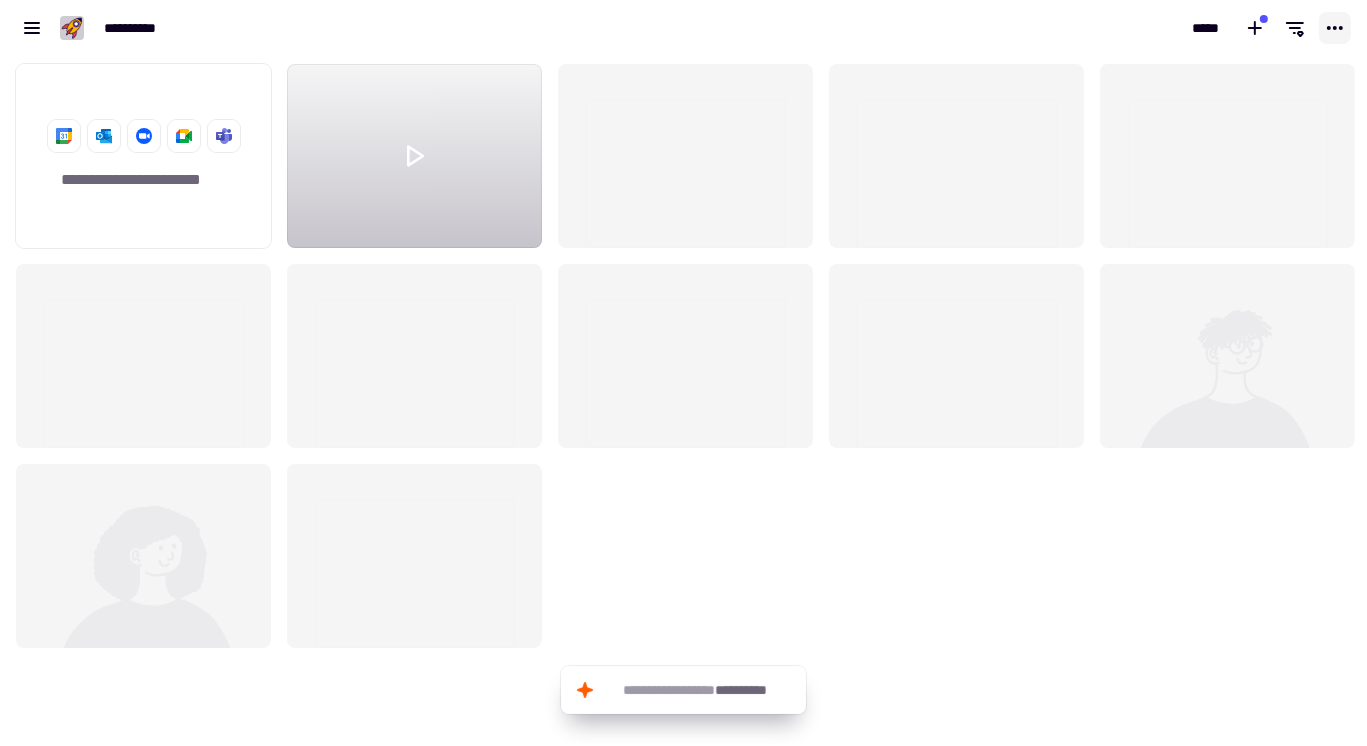 click 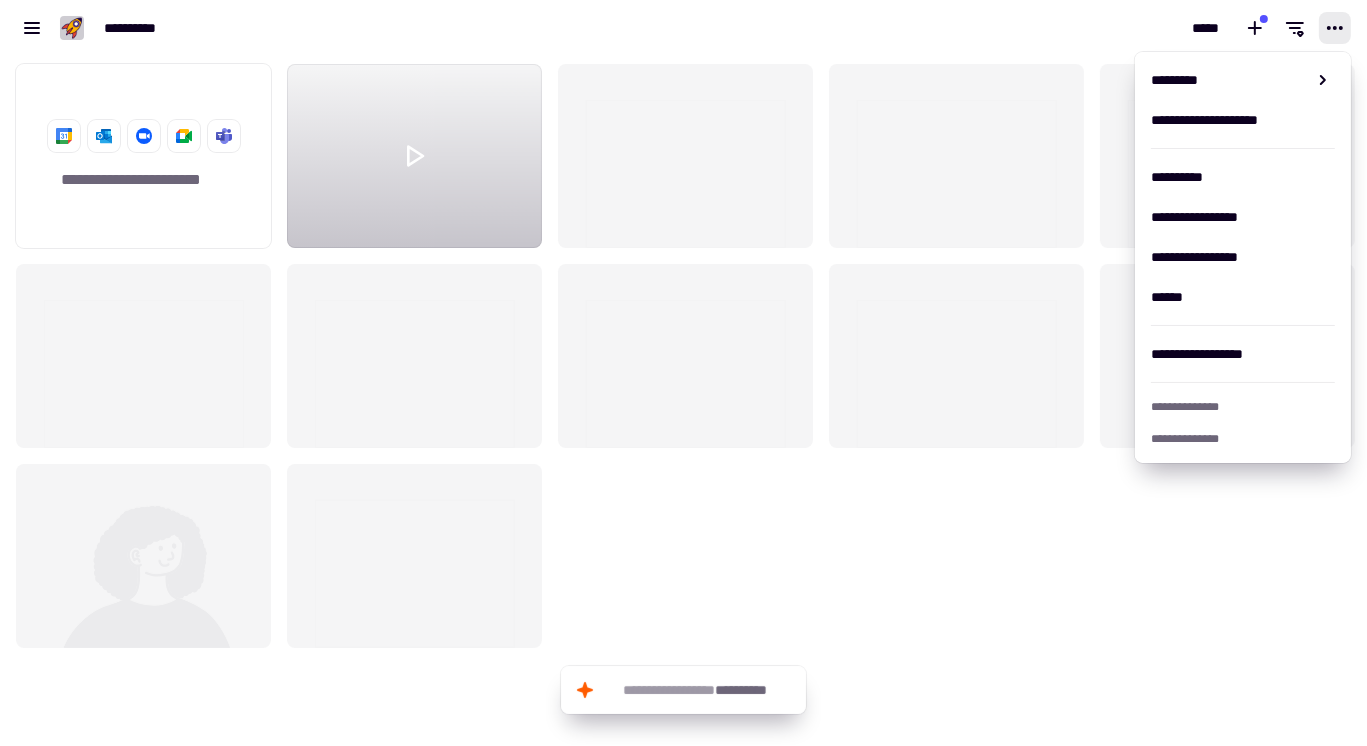 click on "*****" at bounding box center (1026, 28) 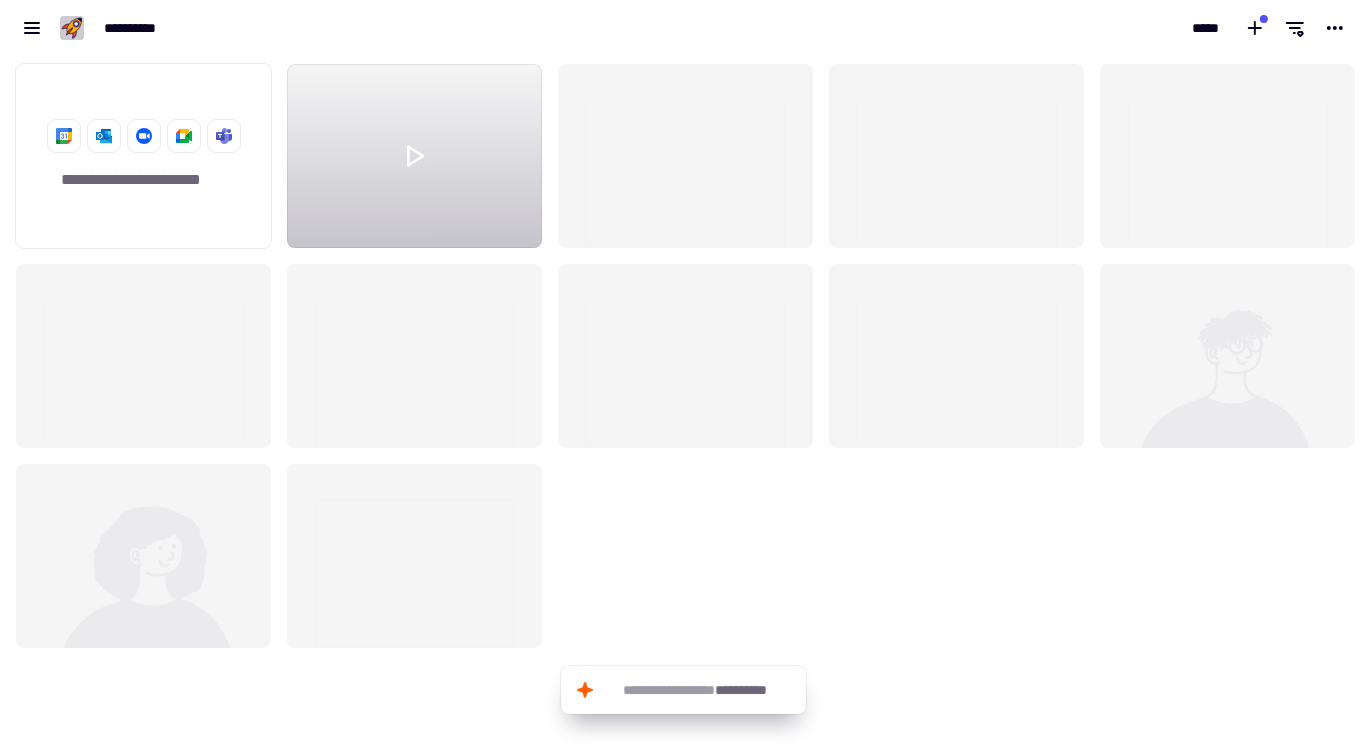 click 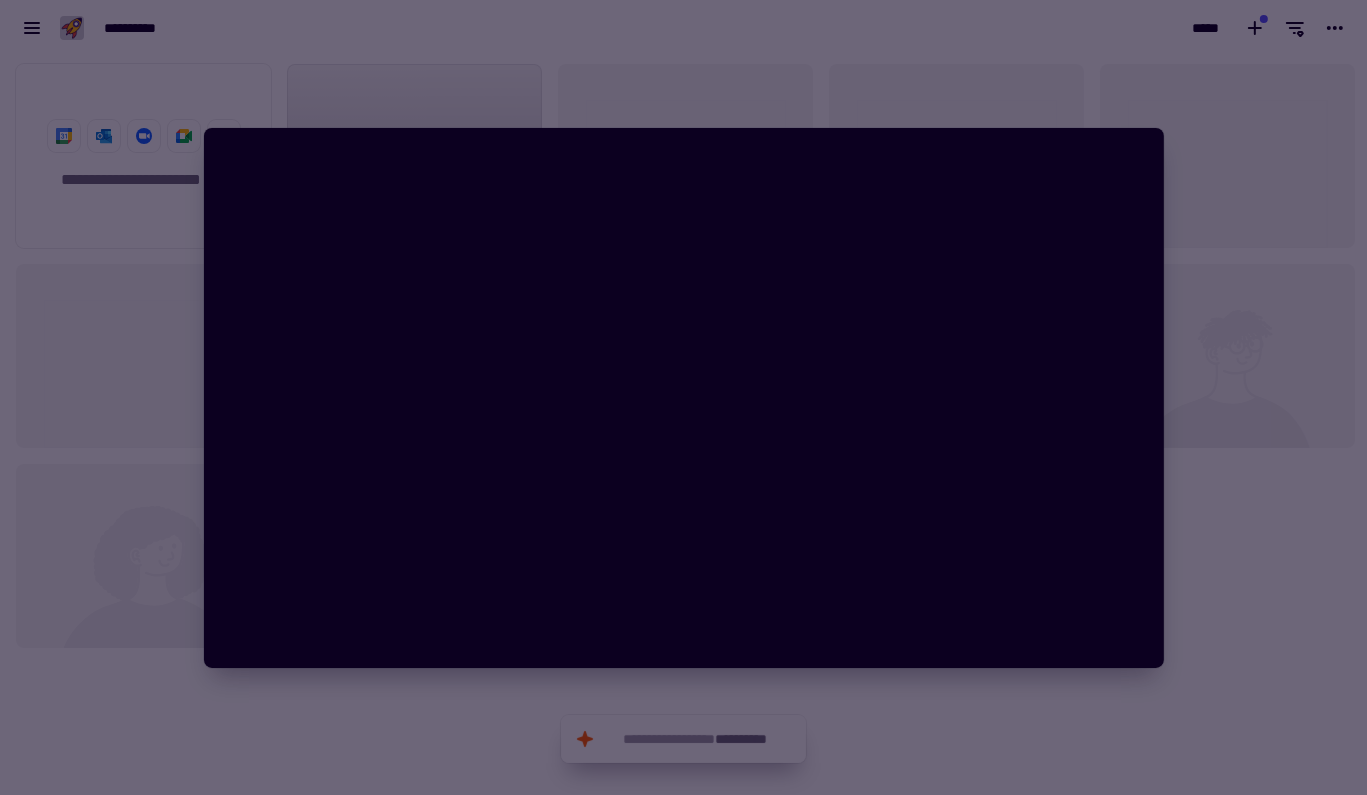 scroll, scrollTop: 16, scrollLeft: 16, axis: both 